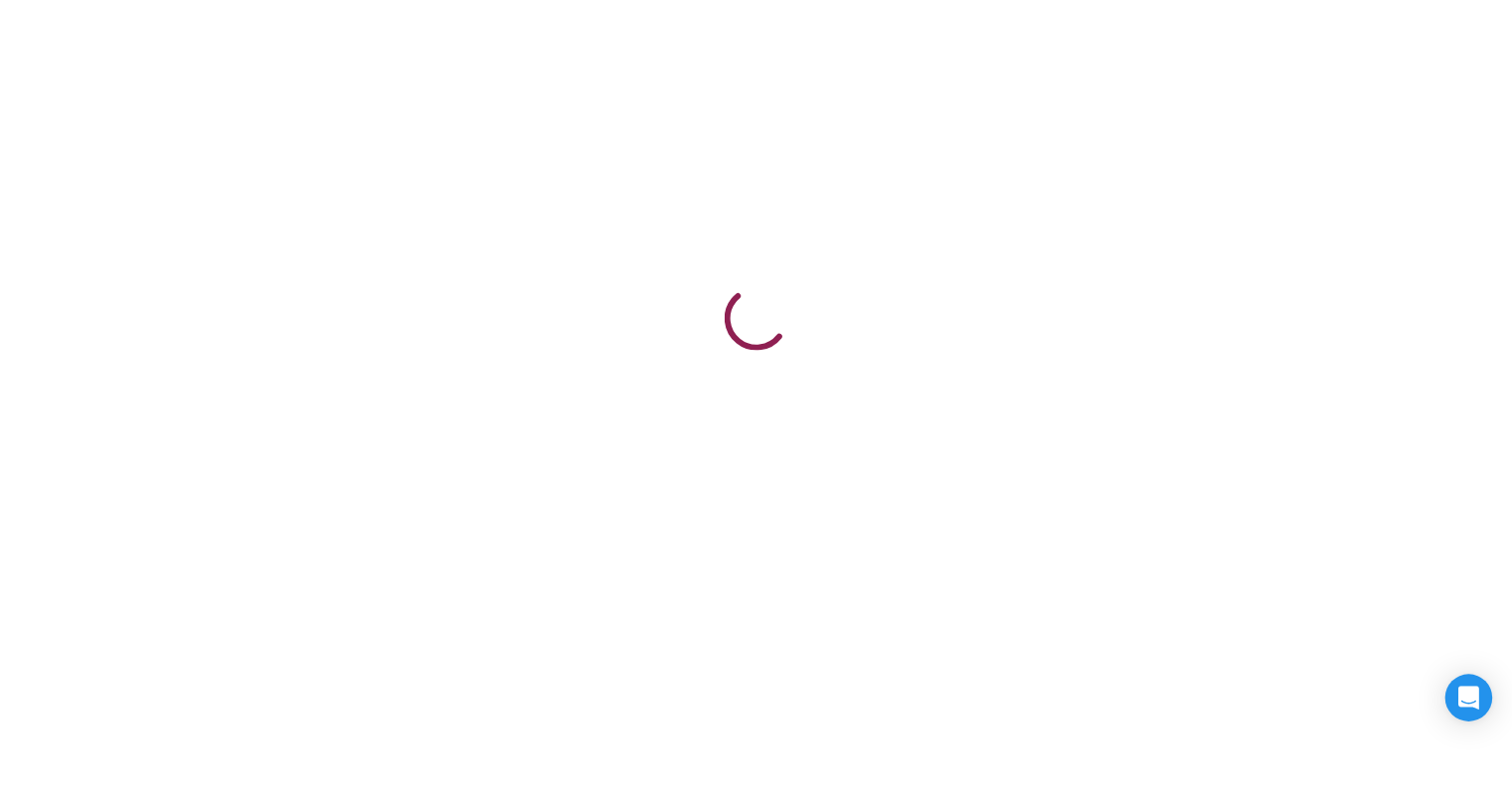 scroll, scrollTop: 0, scrollLeft: 0, axis: both 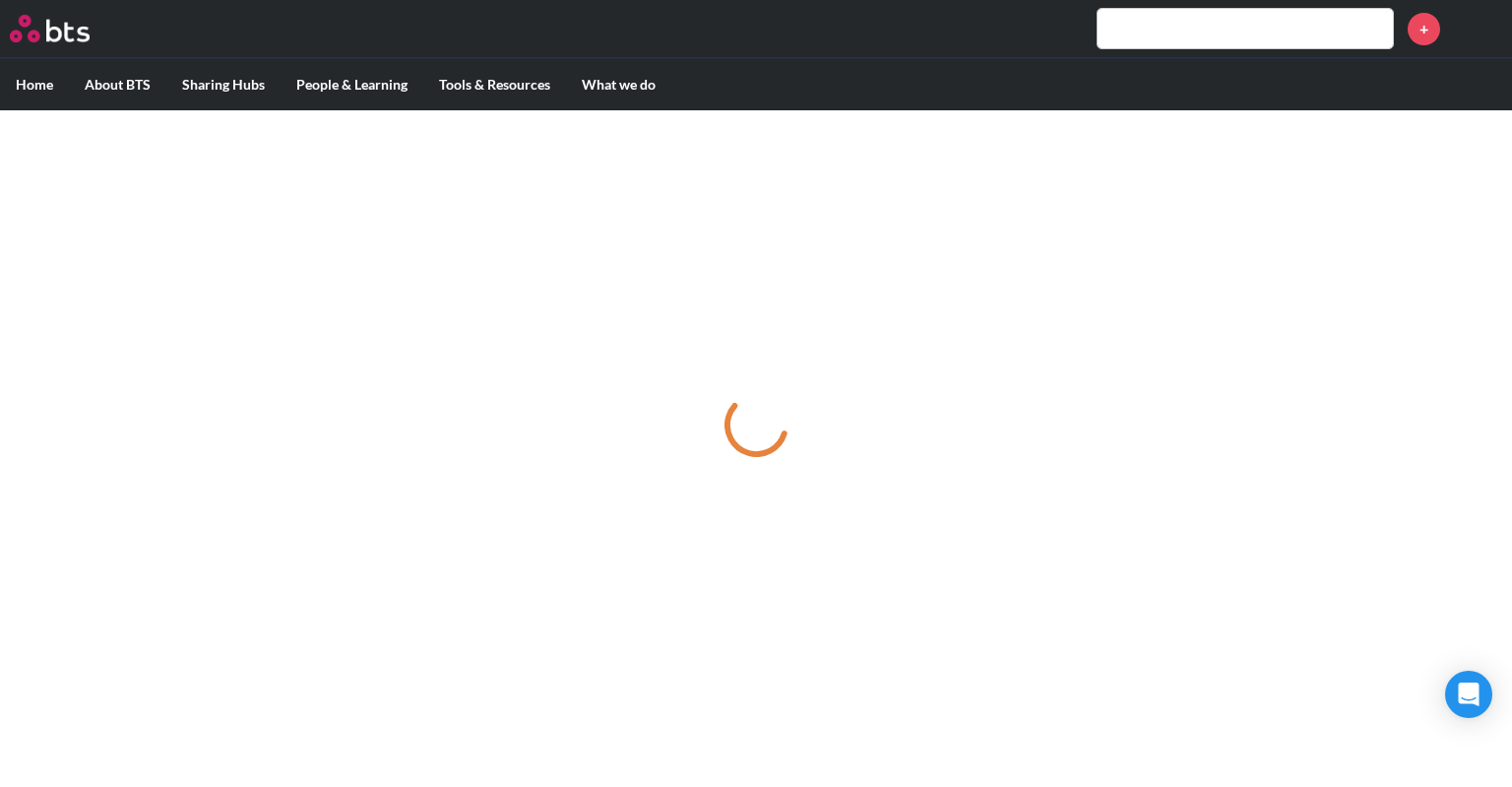 drag, startPoint x: 0, startPoint y: 0, endPoint x: 998, endPoint y: 65, distance: 1000.1145 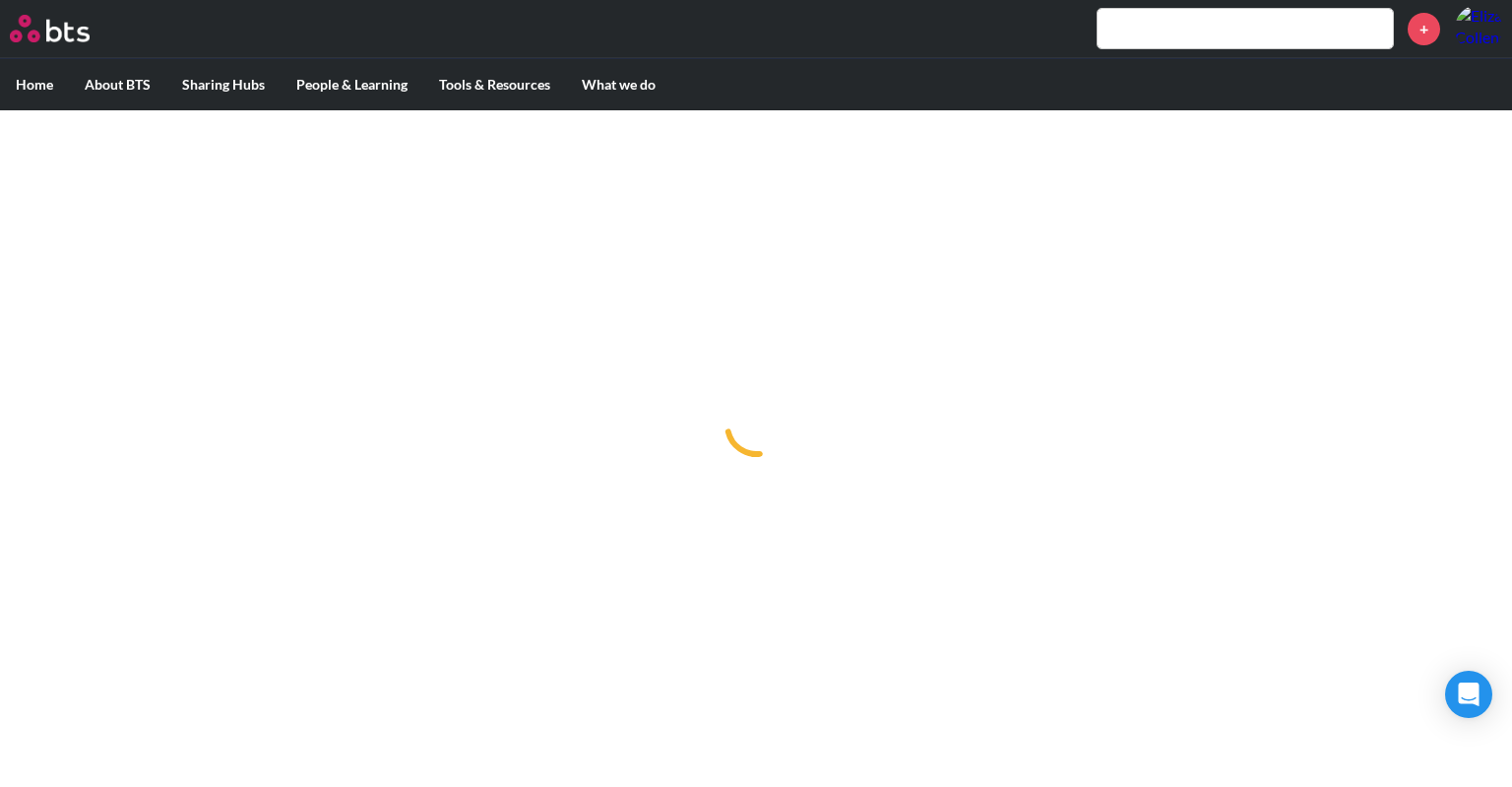 click on "Home About BTS Who we are How we work: Policies, Toolkits and Guidance Internal Events BTS Sustainability Sharing Hubs Europe Sharing Hub MOW Sharing Hub NAM Sharing Hub People & Learning BTSme & Wellbeing BTSu Tools & Resources Marketing Hub Sales Enablement Team Global Strategy & Business Modeling Team (SBM) SABA Sim Library Job Aids PPT Factory Image Gallery Moments Repository Journeys, Plug & Plays and Impact Measurement BTS Playbooks BTS Tube Support (IT Tools) Virtual Whistleblower What we do COEs Industries Digital BTS Stories Netmind The Hive" at bounding box center (756, 84) 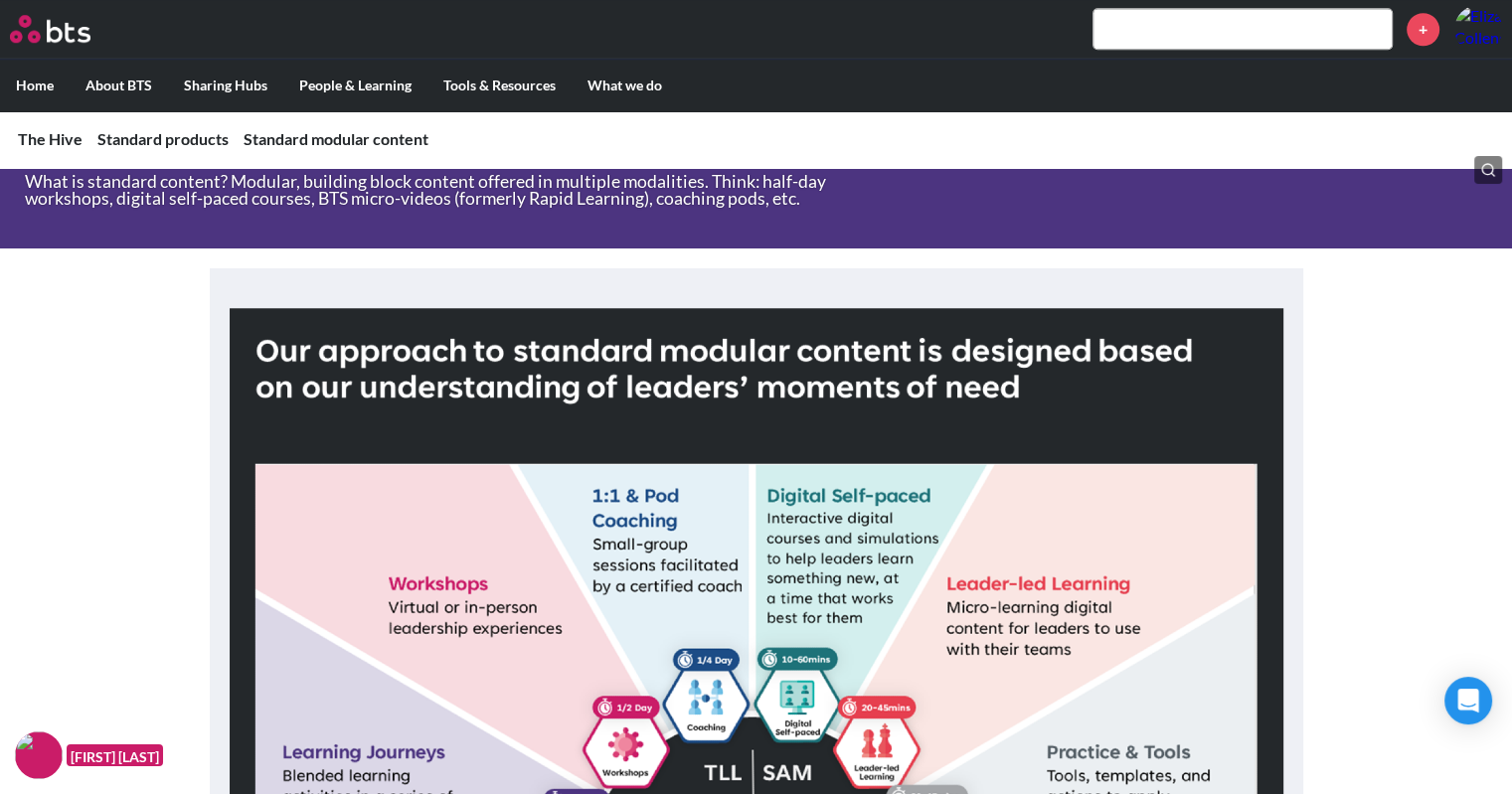 scroll, scrollTop: 1451, scrollLeft: 0, axis: vertical 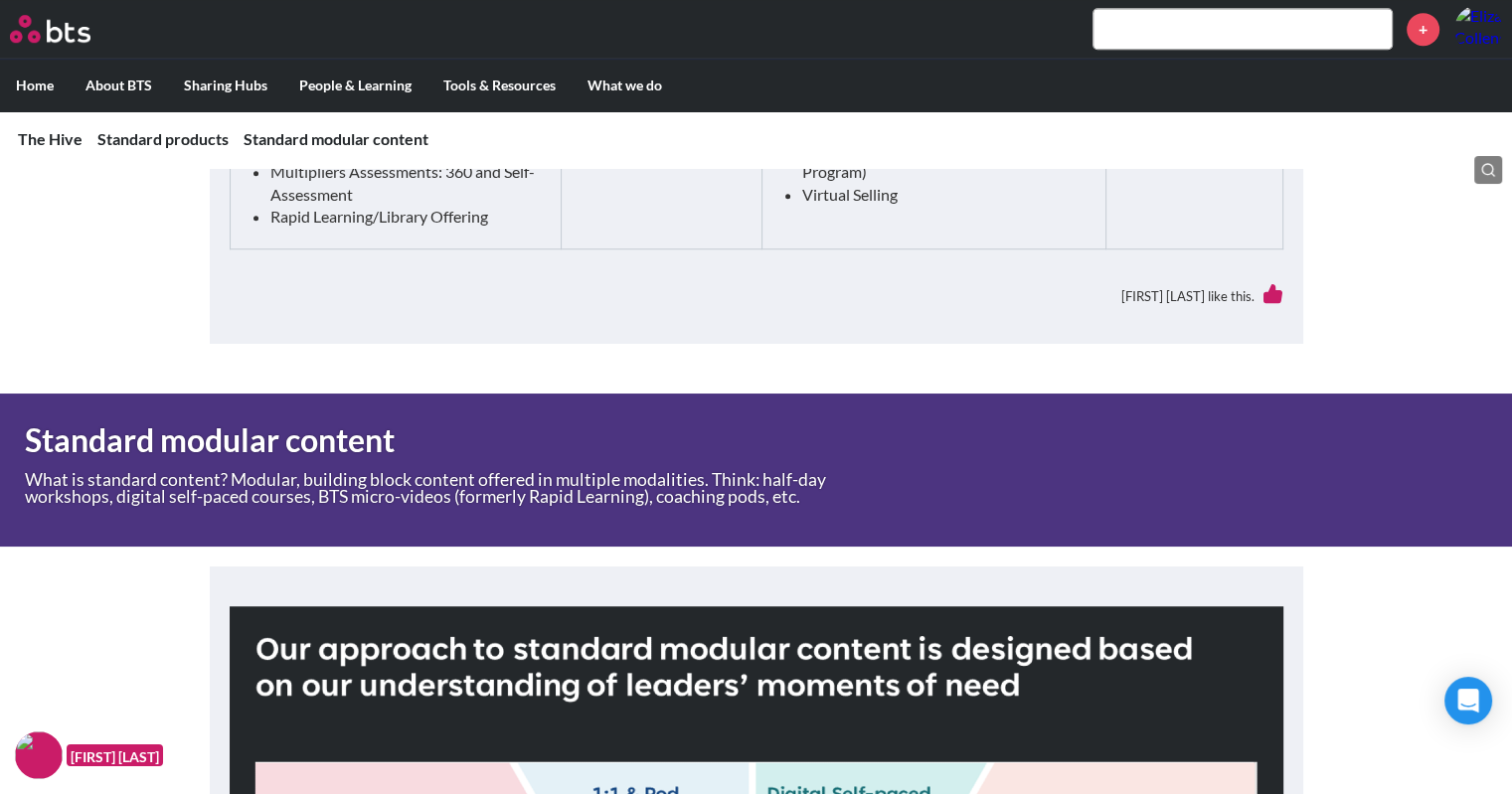click on "Standard modular content" at bounding box center [537, 440] 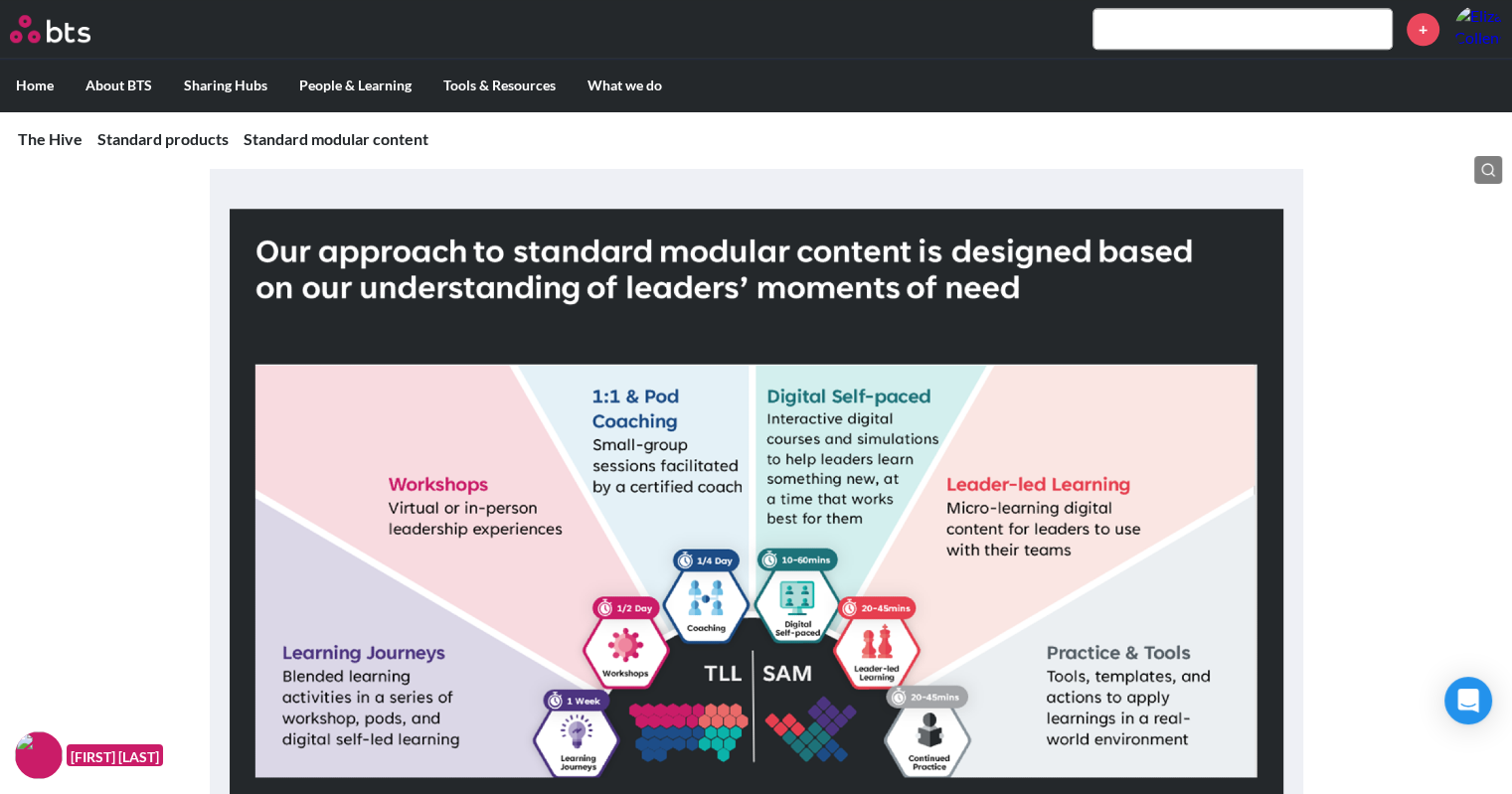 click at bounding box center [756, 505] 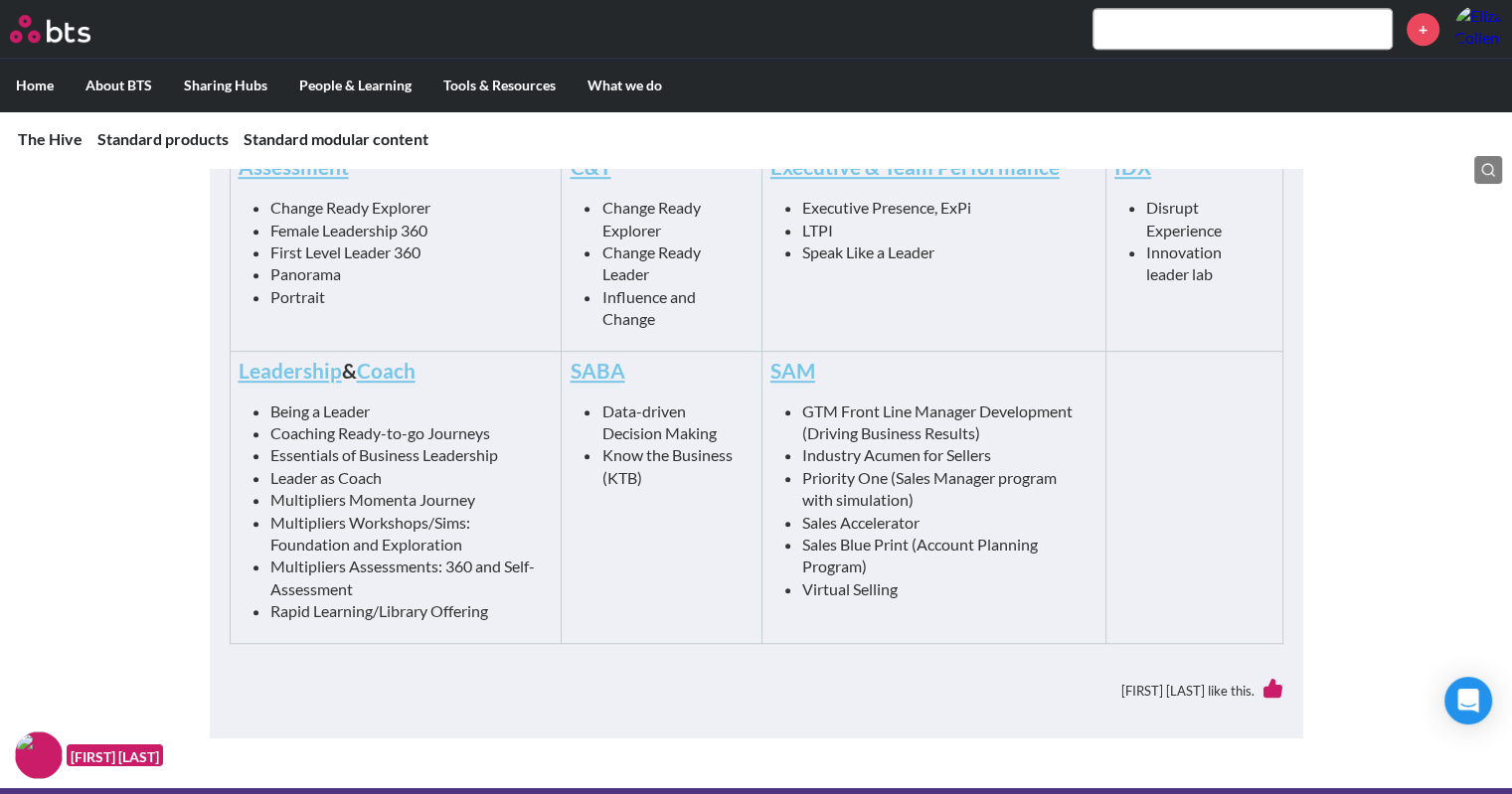 scroll, scrollTop: 1053, scrollLeft: 0, axis: vertical 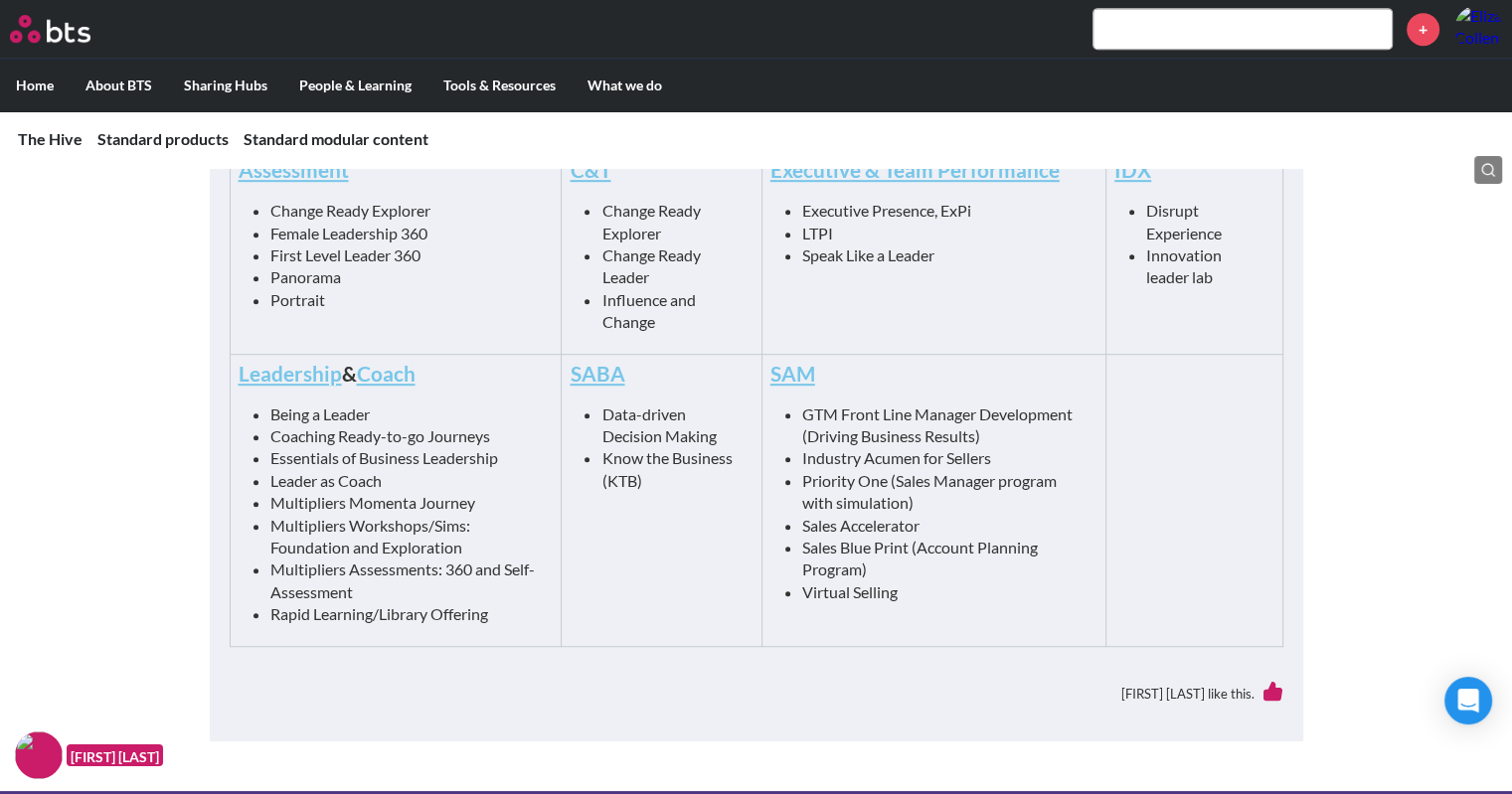click on "Leadership" at bounding box center [290, 373] 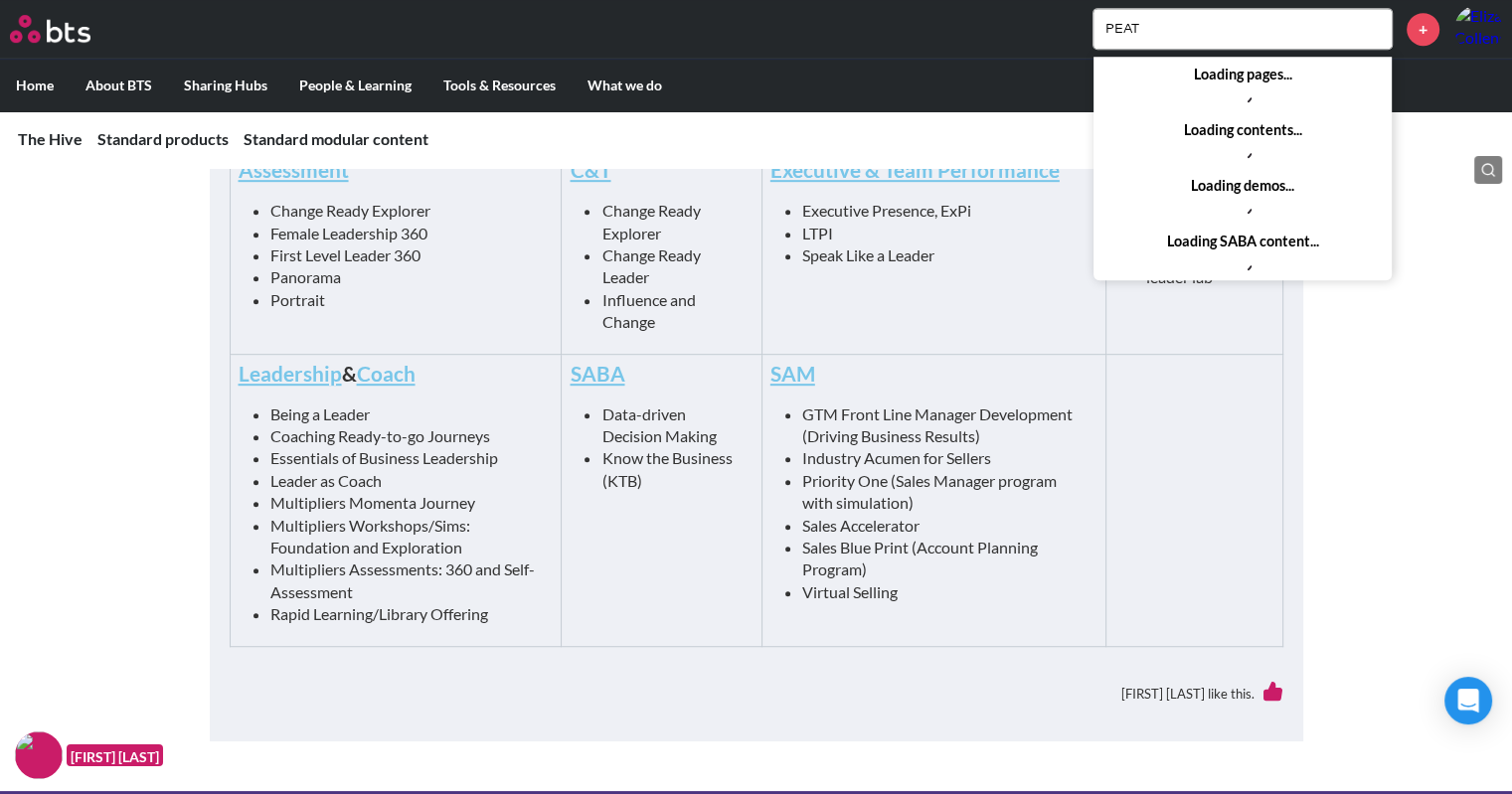 type on "PEAT" 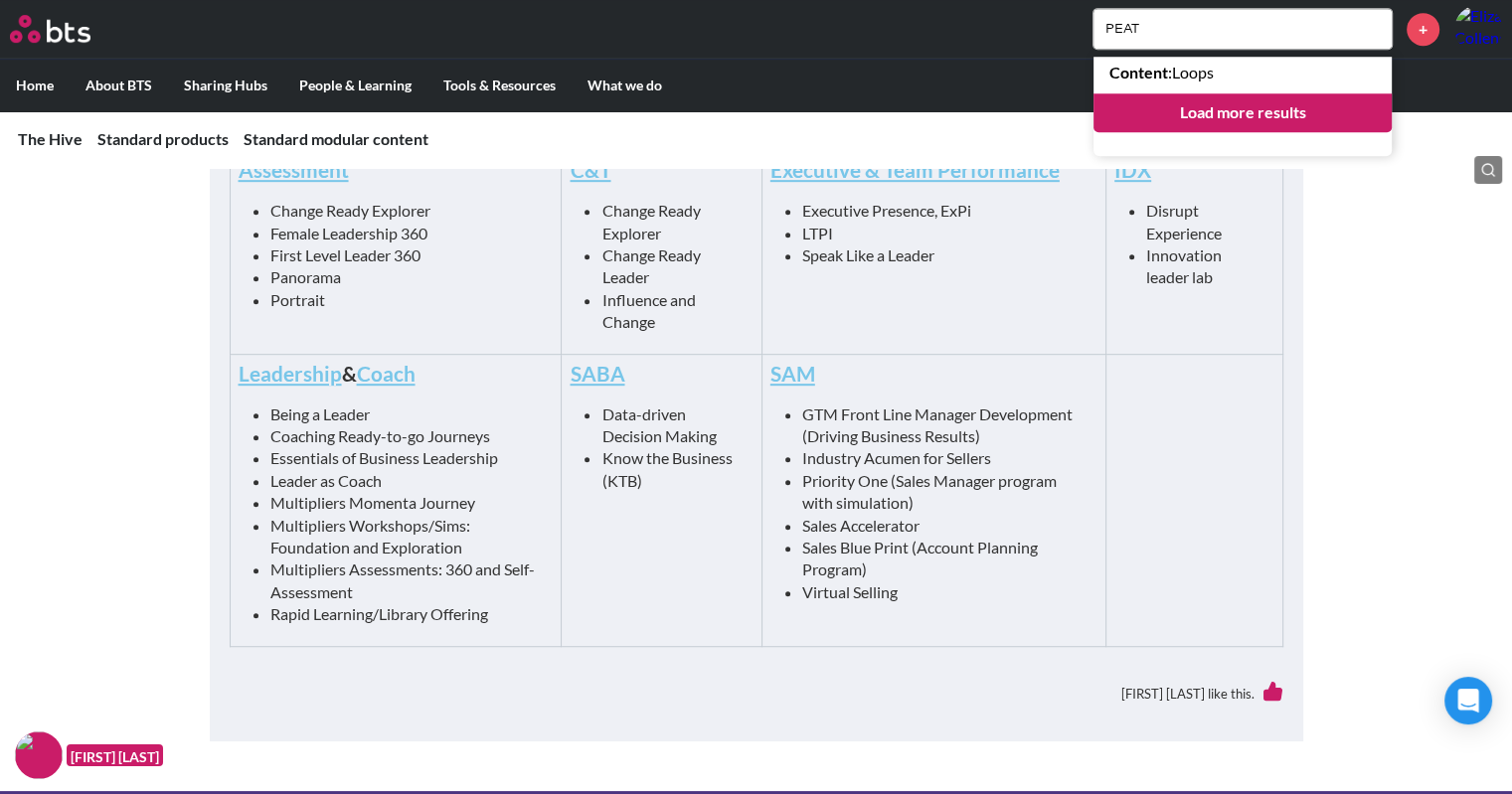 click on "Load more results" at bounding box center (1243, 112) 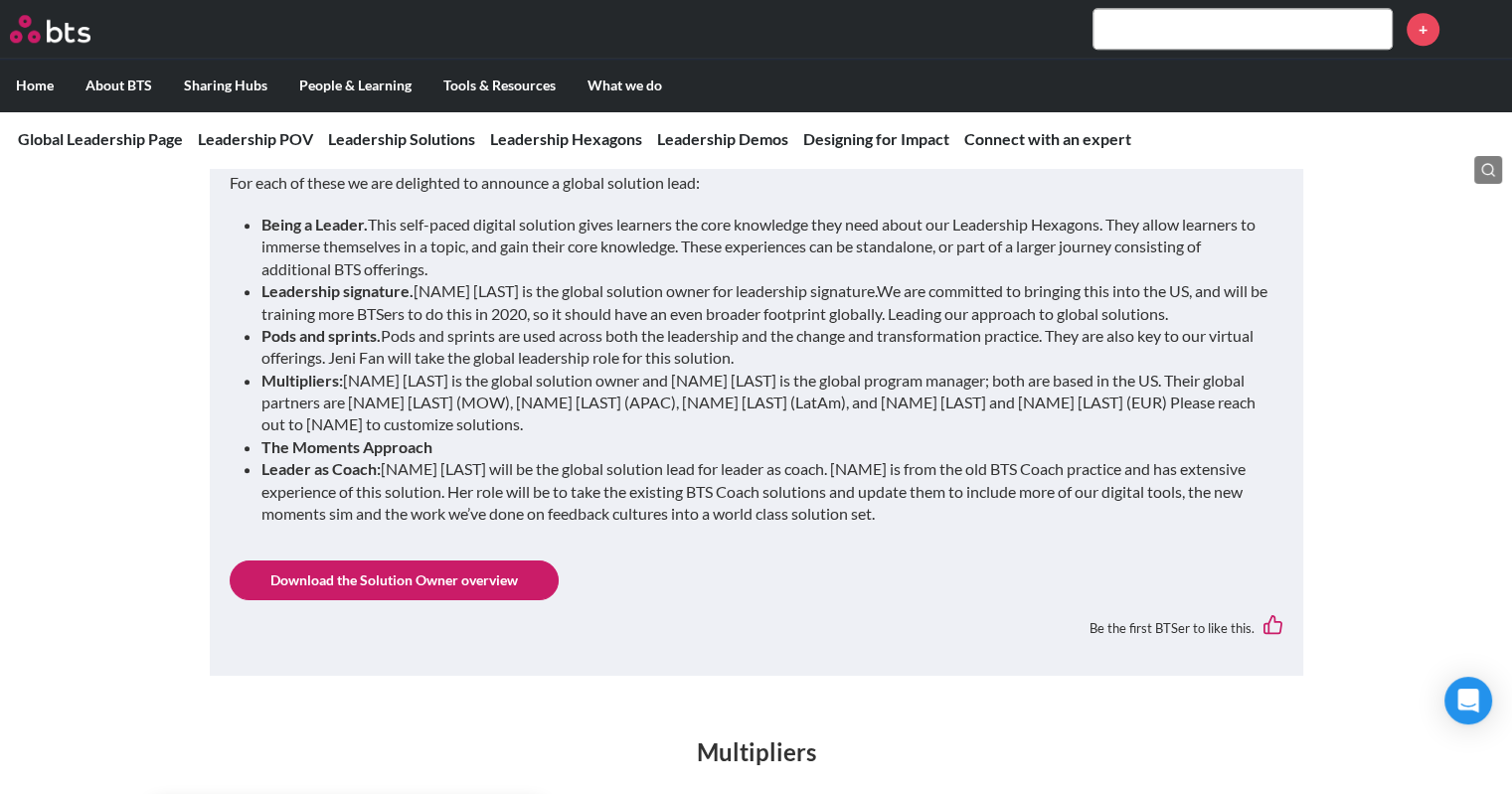 scroll, scrollTop: 2087, scrollLeft: 0, axis: vertical 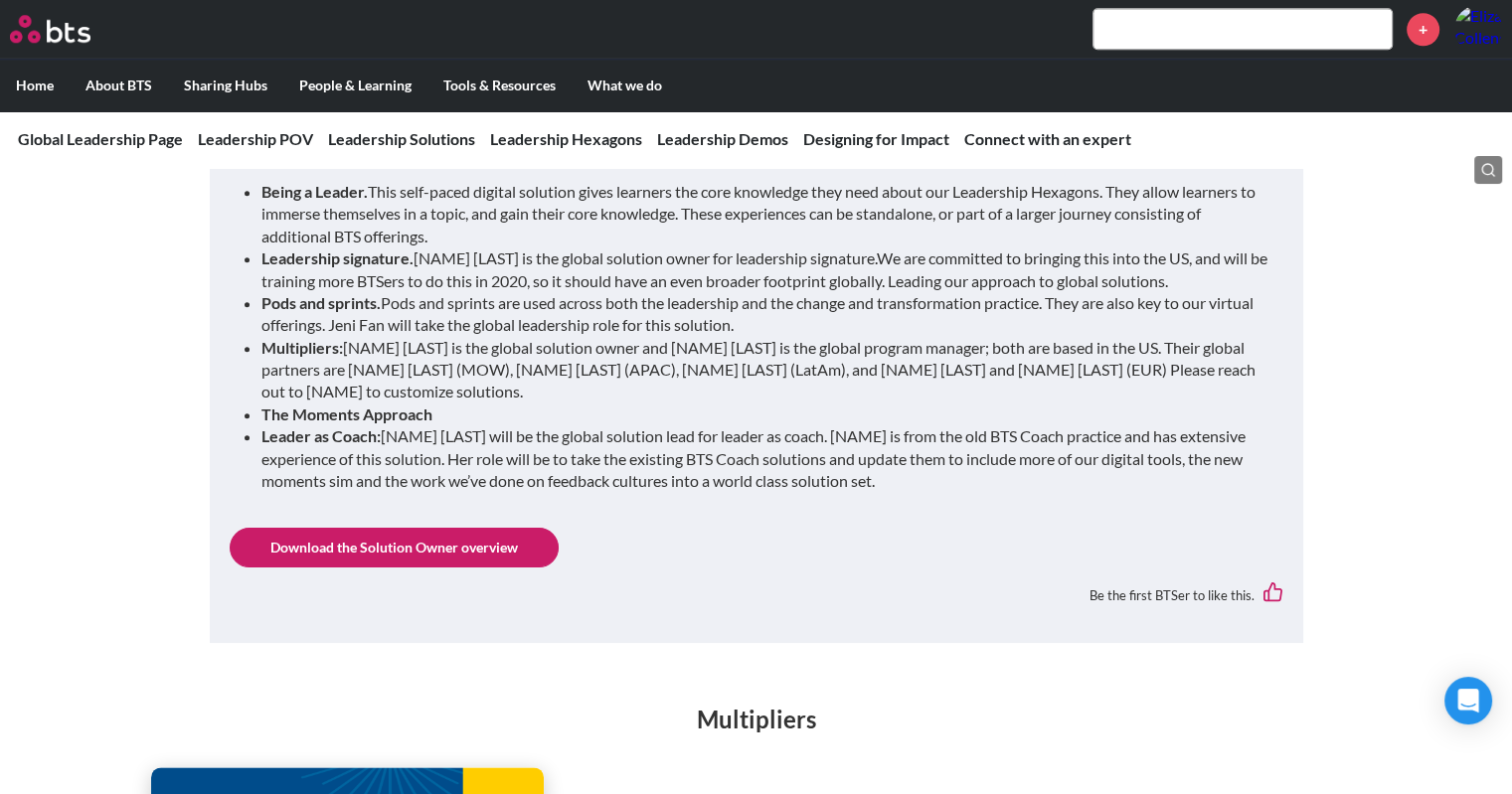 click on "Global Leadership Page Leadership POV Leadership POV The 4 core principles that make our leadership development efforts with clients so powerful Leadership Solutions Leadership Solutions Leadership Solutions Multipliers Moments Leadership Signature Leader as a Coach Essentials of Business Leadership (EBL) Core Leadership (Front Line Leader) Safety Leadership High Potential Mid Level Leader Leadership Hexagons Leadership Demos Designing for Impact Designing for Impact Handbook and toolkit! How to use this handbook? Connect with an expert Global Leadership Page Leadership POV The 4 core principles that make our leadership development efforts with clients so powerful Andrew Martel and 5 BTSers like this. Leadership Practice - POV Deck (2023) The core principles that make our leadership development efforts with clients so powerful. Preview Be the first BTSer to like this. Internal use only L&C POV for Leadership Development 2020 (Video) Preview Be the first BTSer to like this. Preview Leadership Solutions" at bounding box center [756, 2644] 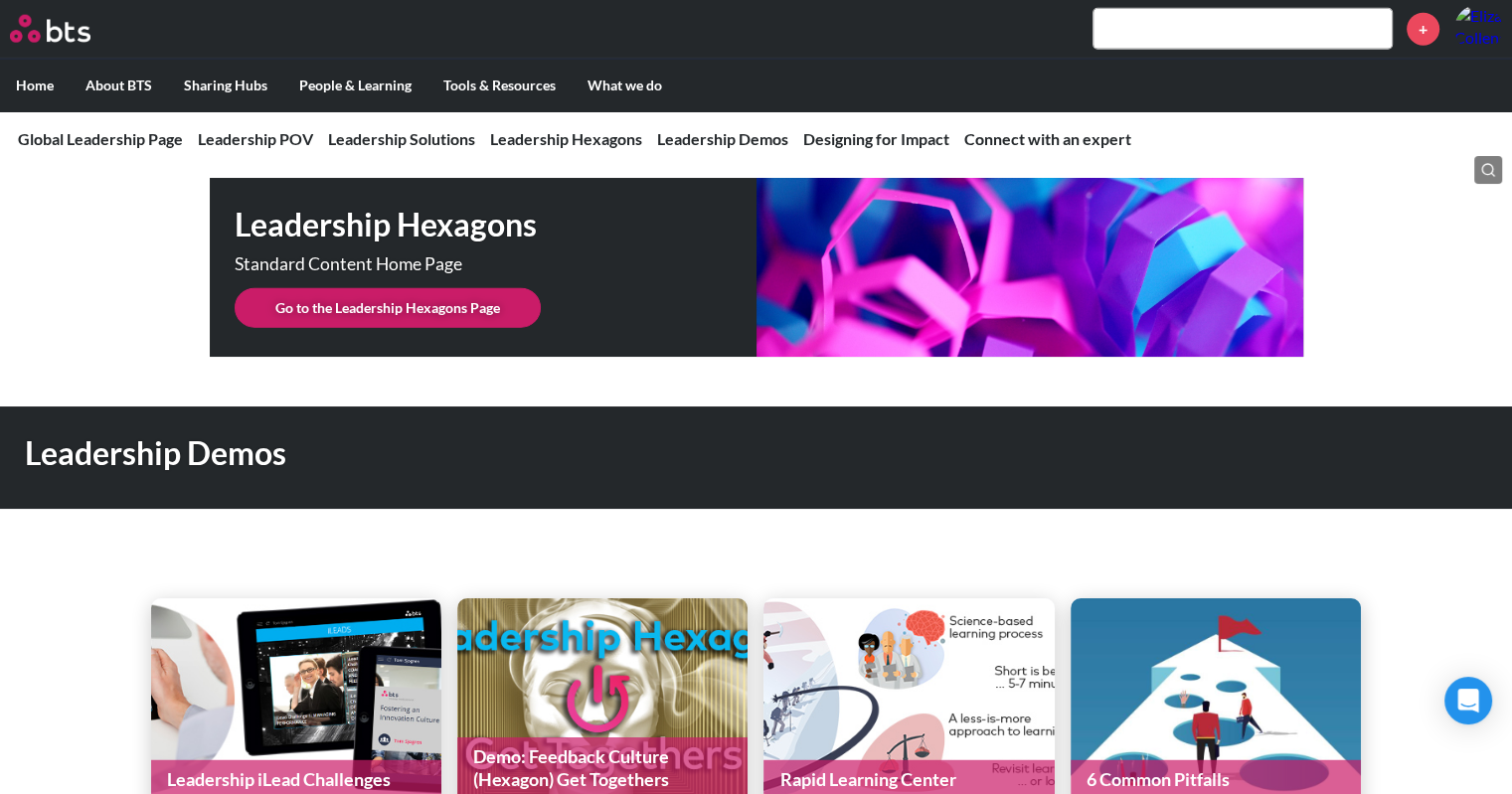 scroll, scrollTop: 4969, scrollLeft: 0, axis: vertical 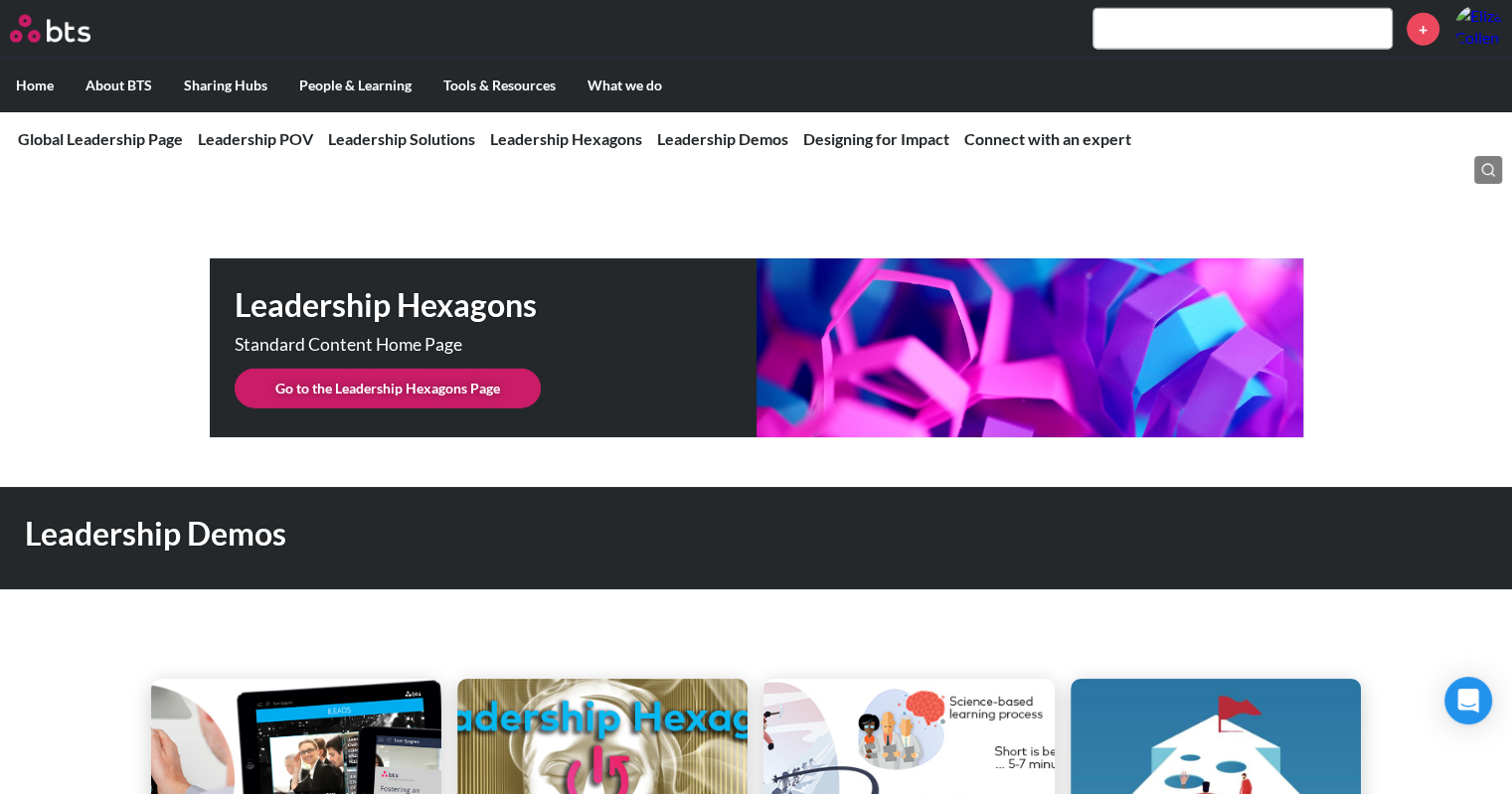 click on "Go to the Leadership Hexagons Page" at bounding box center [388, 389] 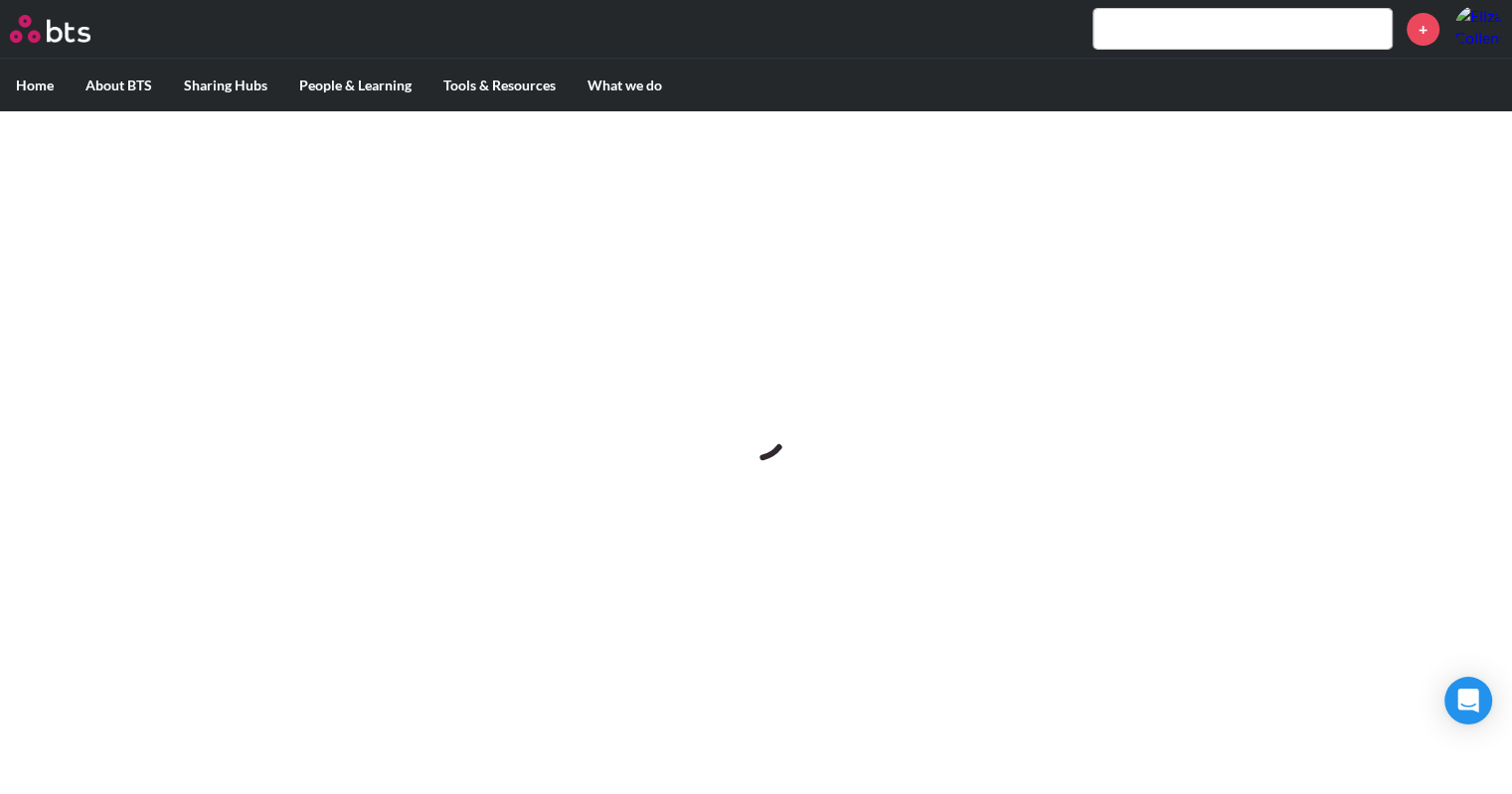 scroll, scrollTop: 0, scrollLeft: 0, axis: both 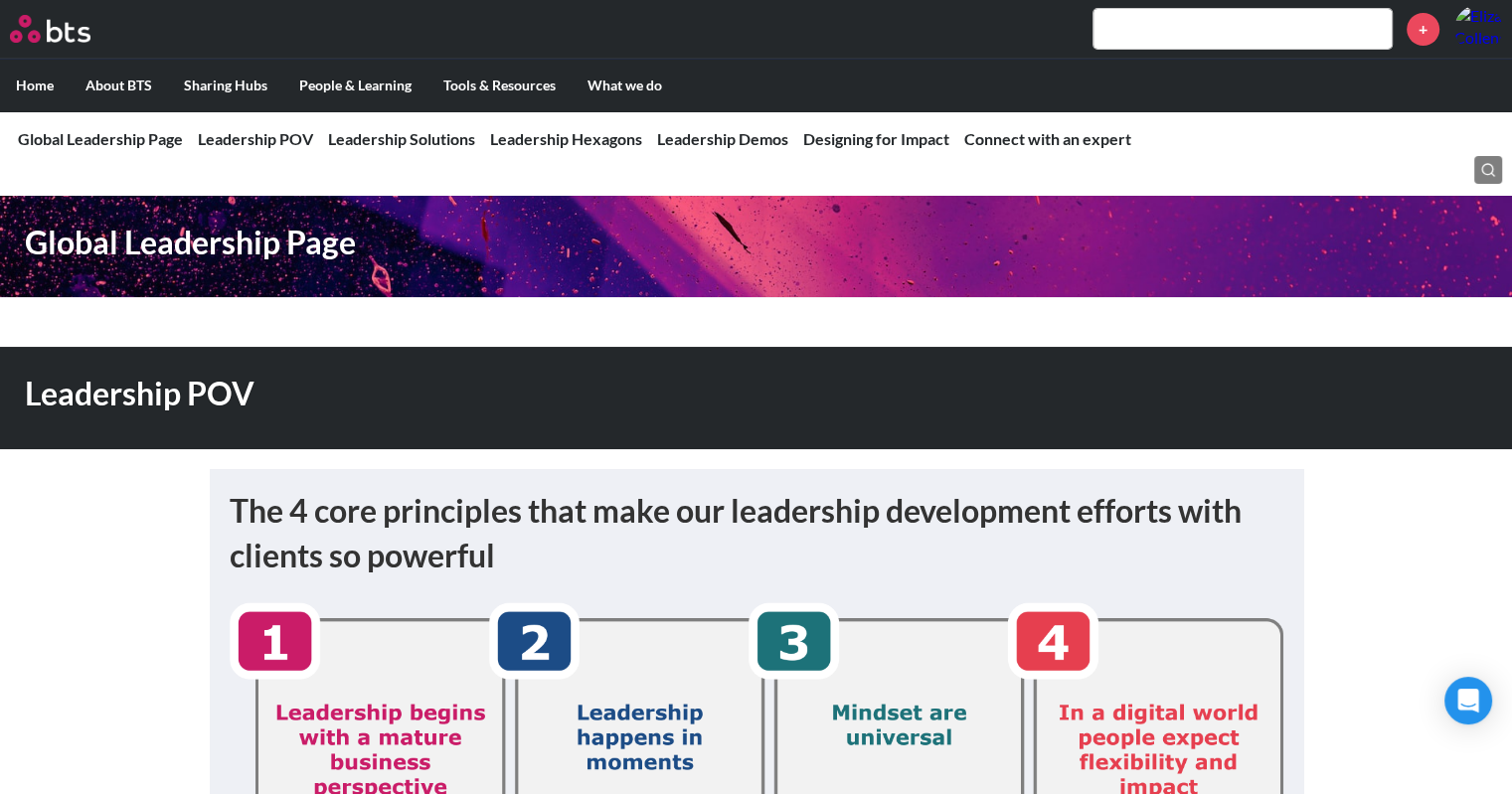 click at bounding box center [1243, 29] 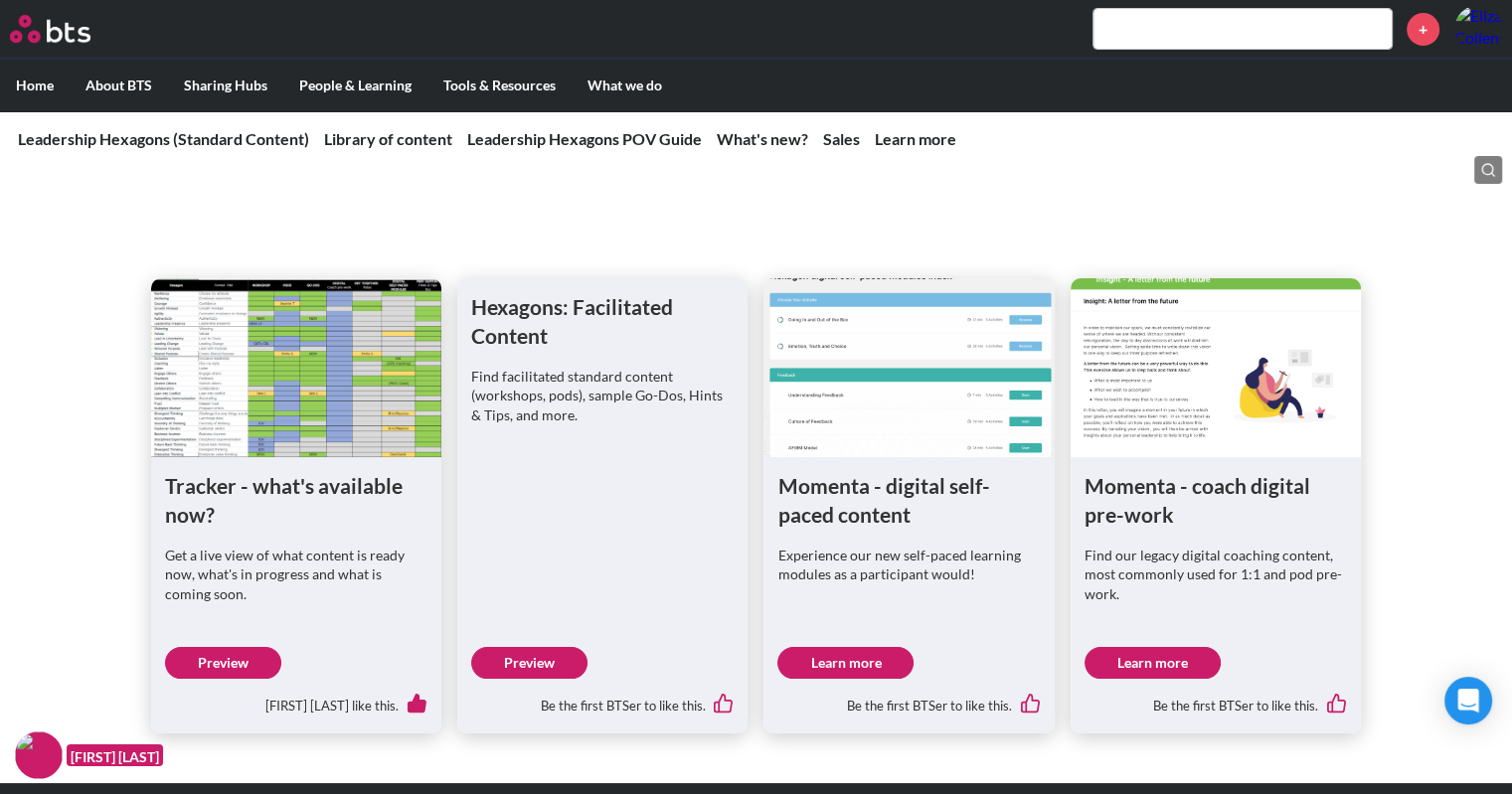 scroll, scrollTop: 894, scrollLeft: 0, axis: vertical 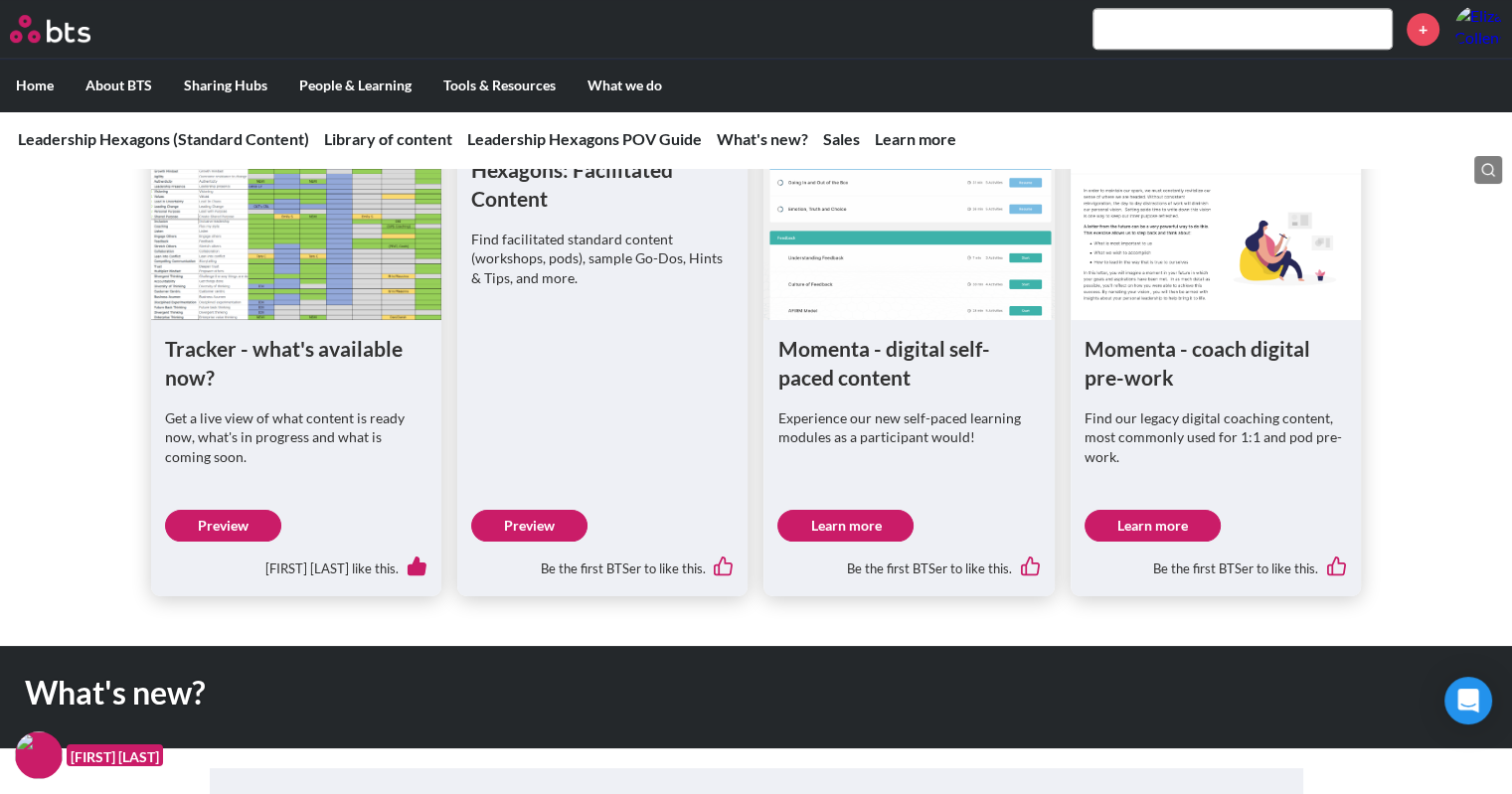 drag, startPoint x: 841, startPoint y: 625, endPoint x: 1200, endPoint y: 534, distance: 370.35388 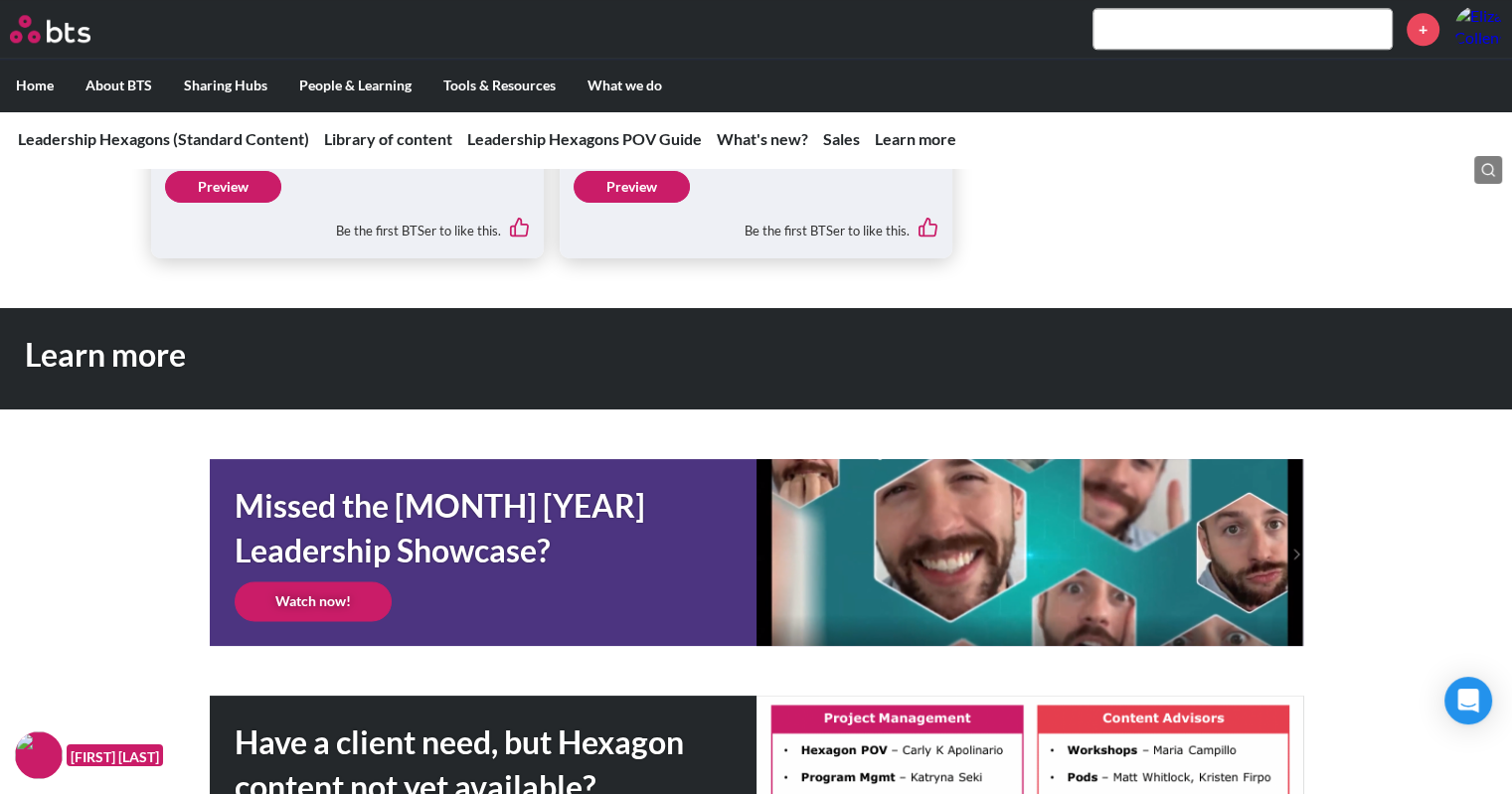 scroll, scrollTop: 2782, scrollLeft: 0, axis: vertical 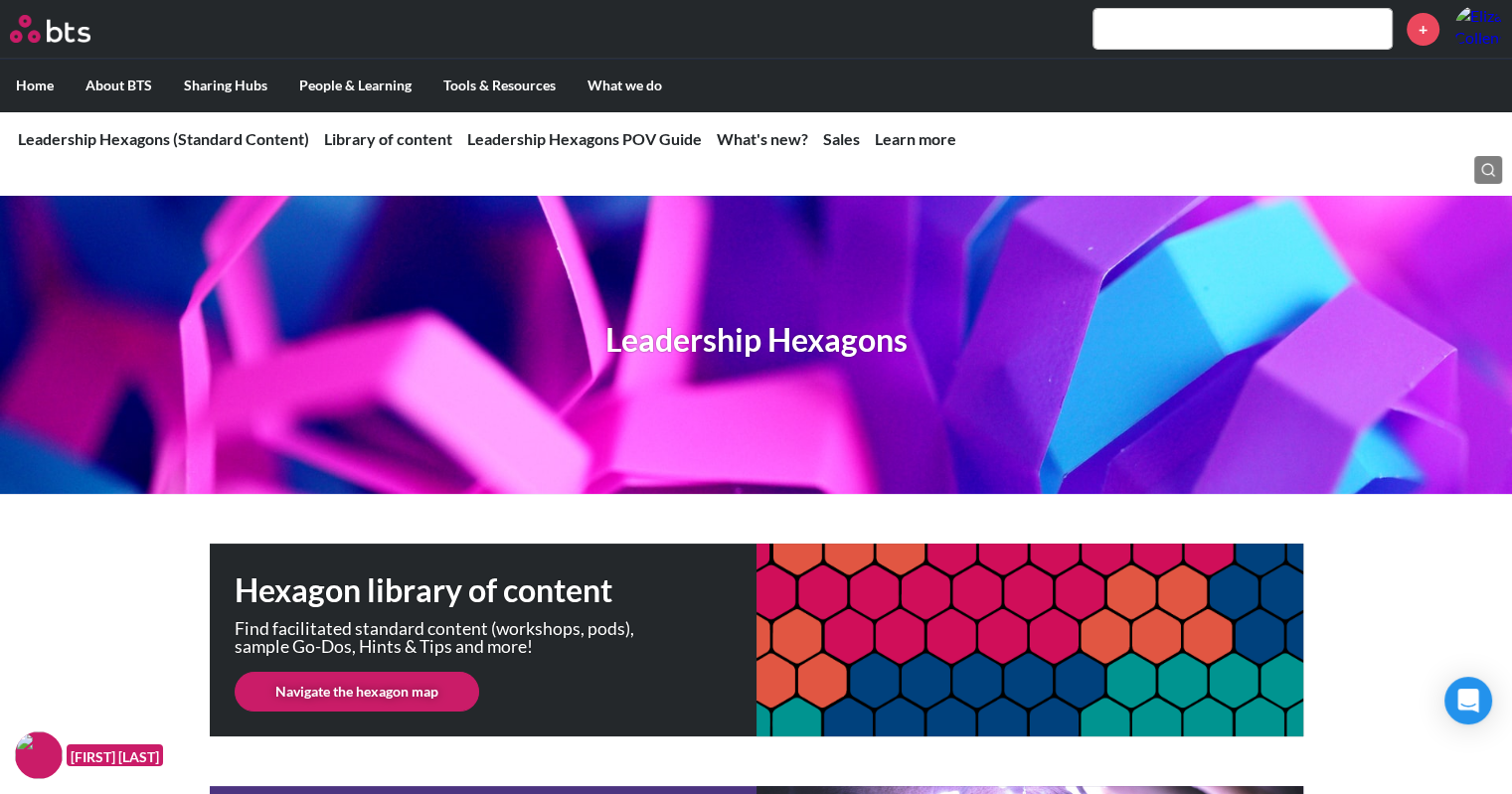 click on "Navigate the hexagon map" at bounding box center (357, 692) 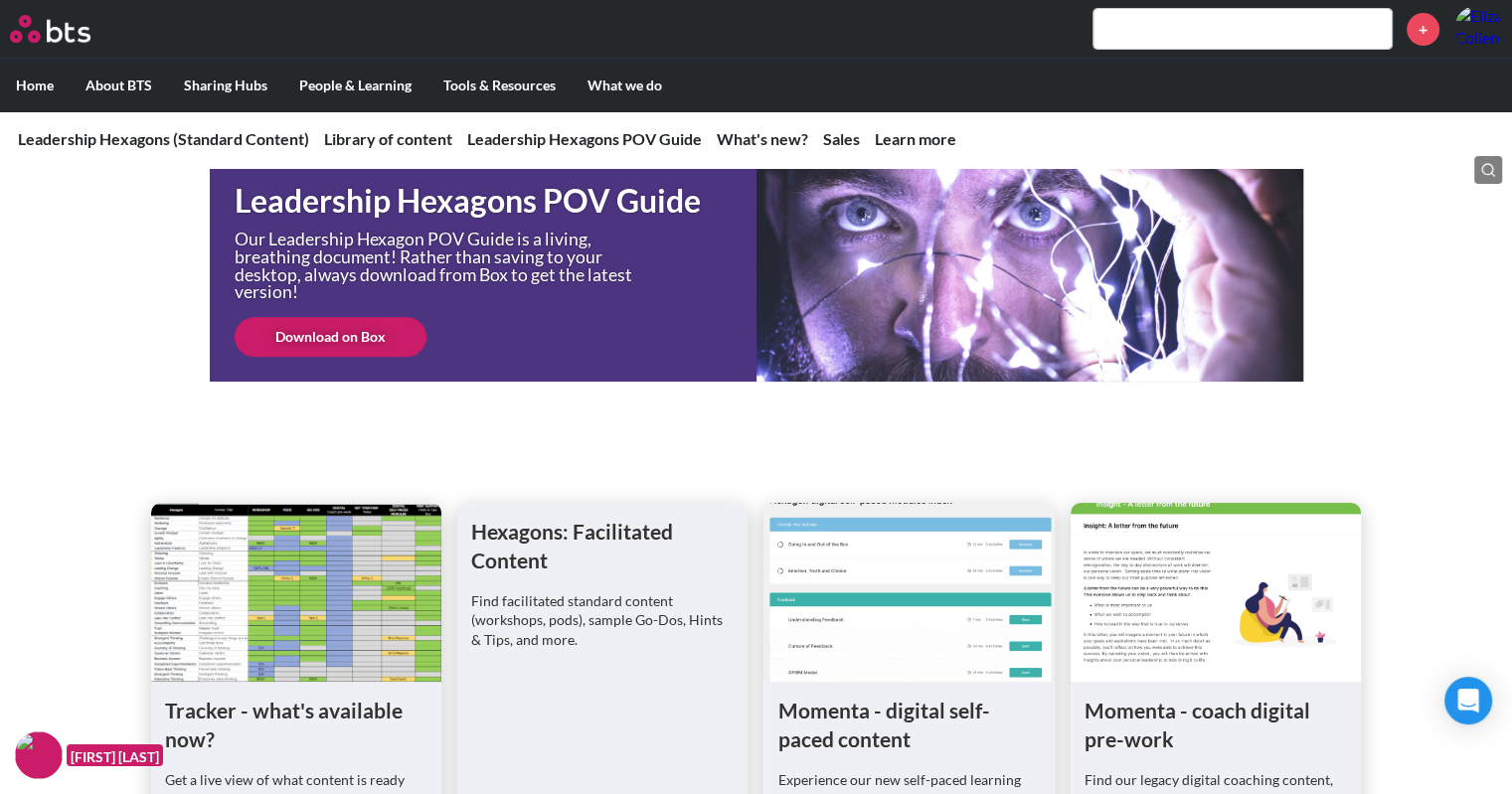 scroll, scrollTop: 894, scrollLeft: 0, axis: vertical 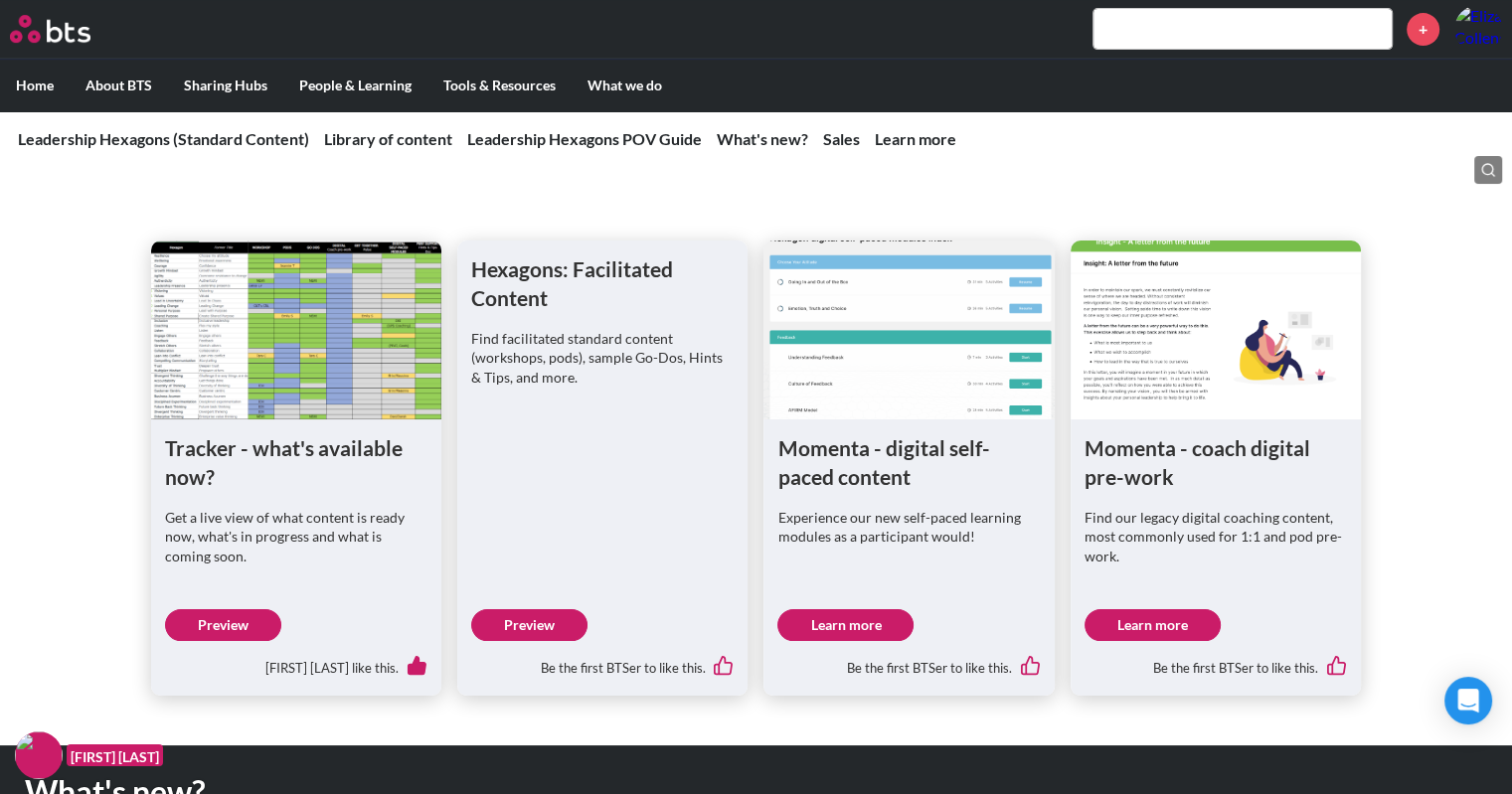 click on "Learn more" at bounding box center [845, 625] 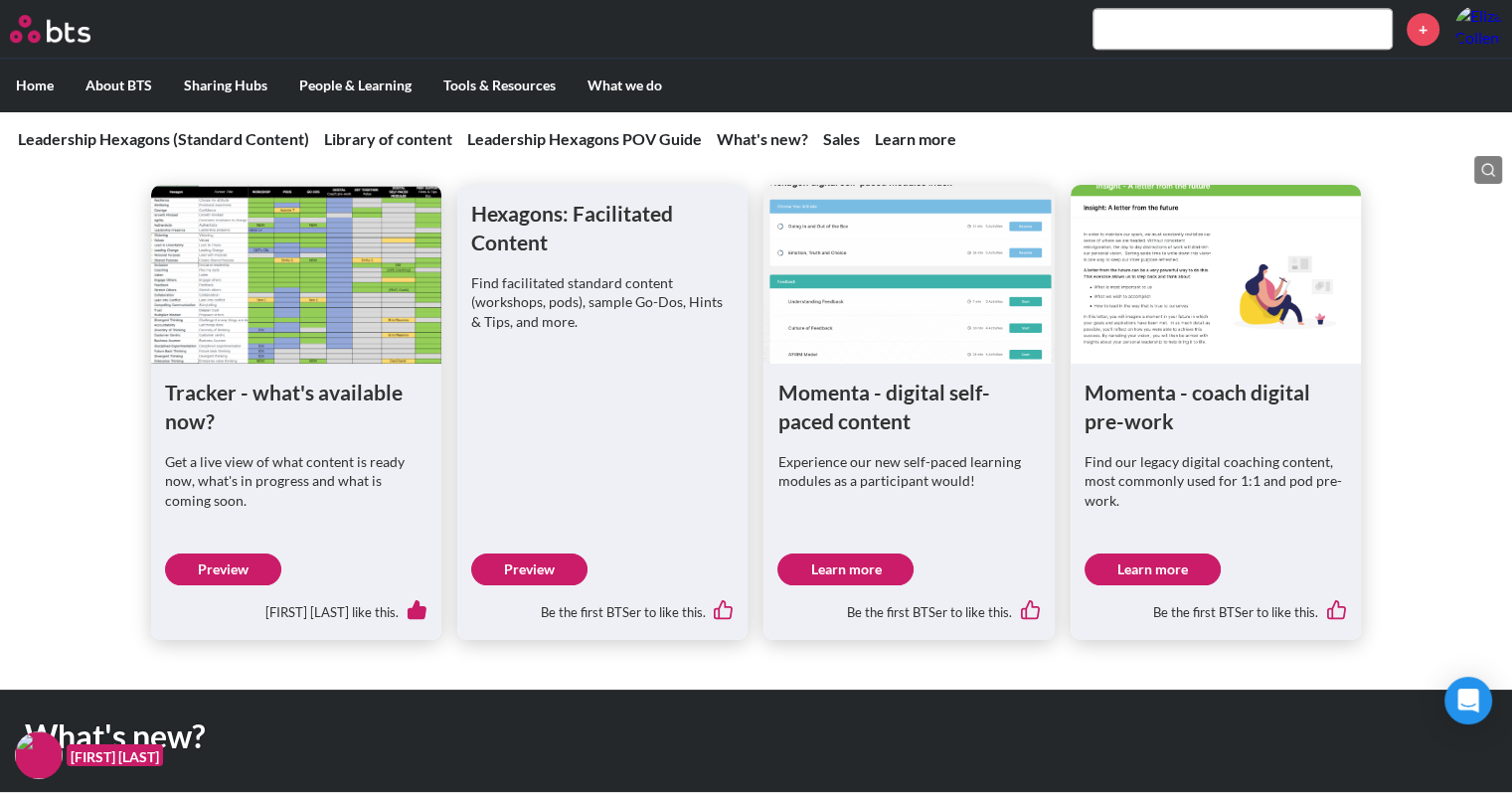 scroll, scrollTop: 994, scrollLeft: 0, axis: vertical 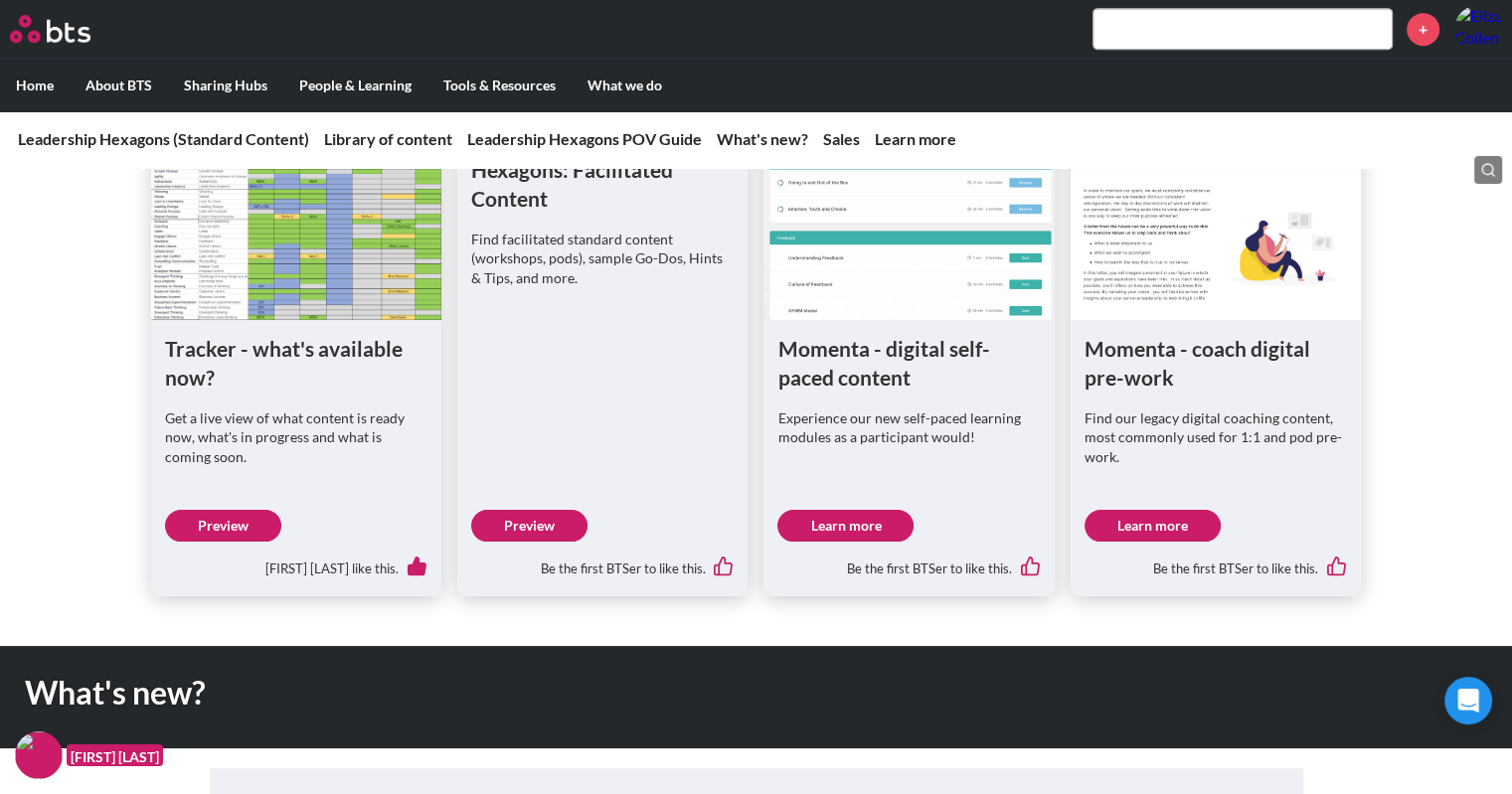click on "Learn more" at bounding box center [1152, 526] 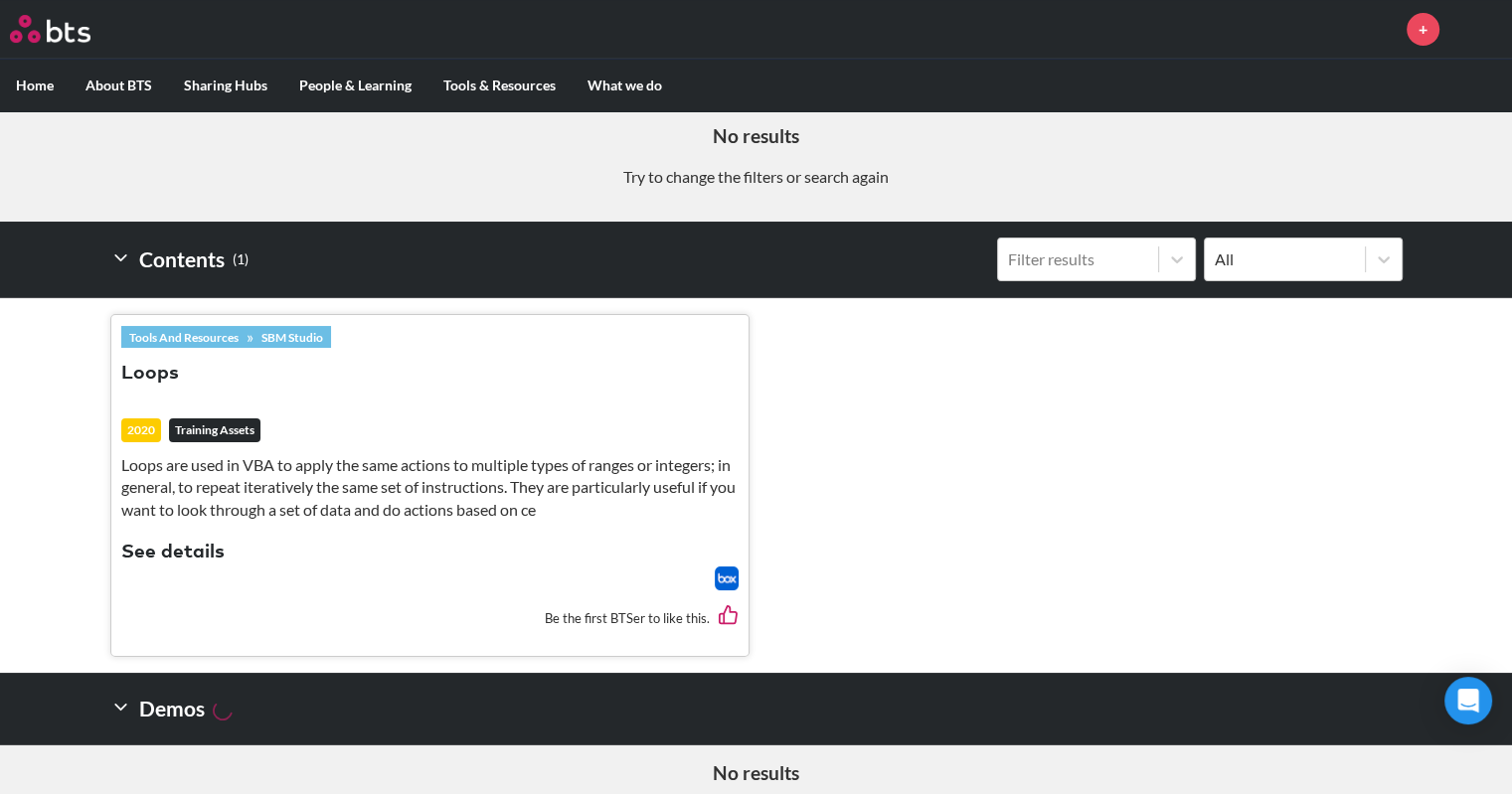 scroll, scrollTop: 541, scrollLeft: 0, axis: vertical 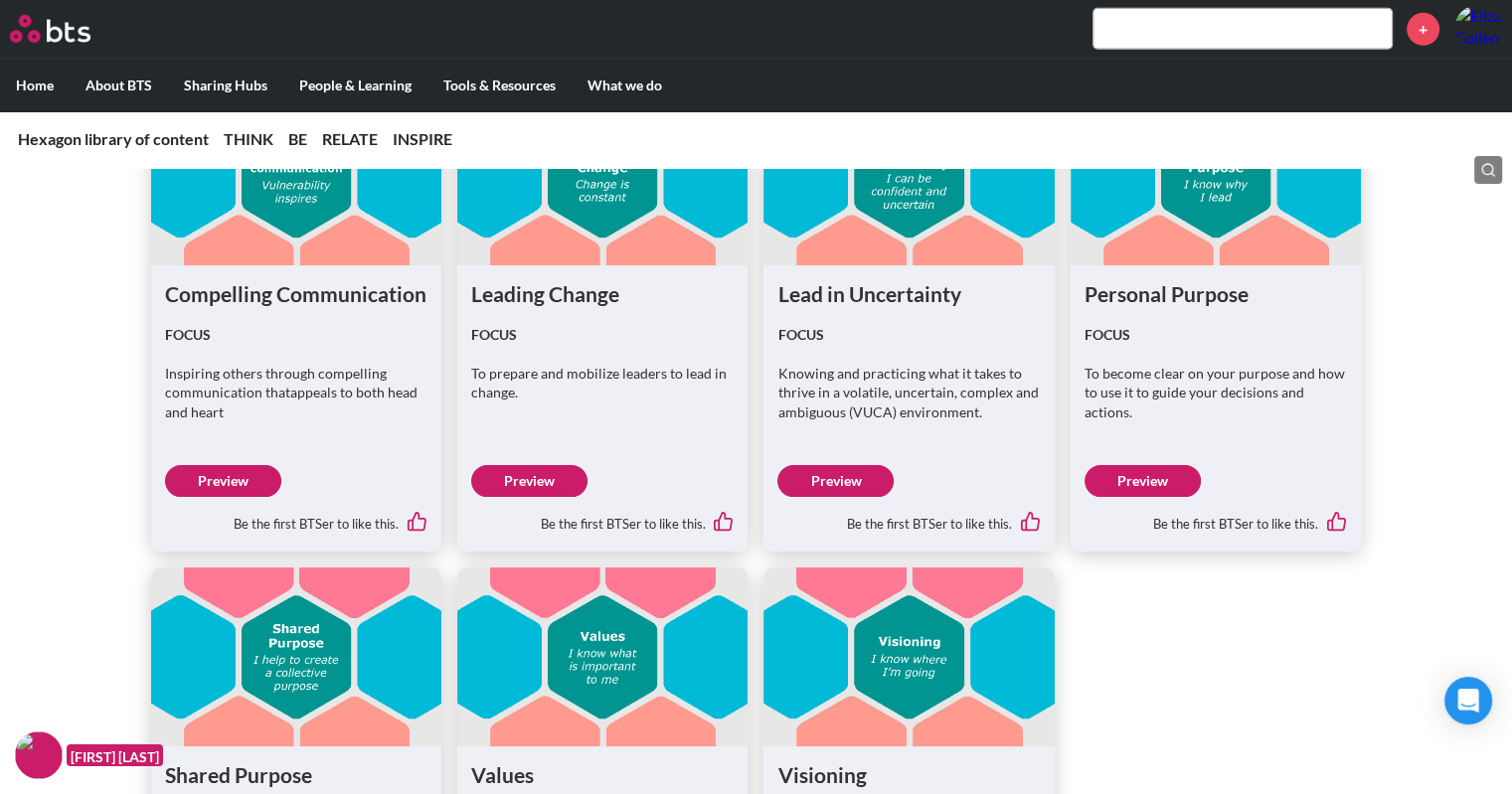 click on "Preview" at bounding box center (223, 481) 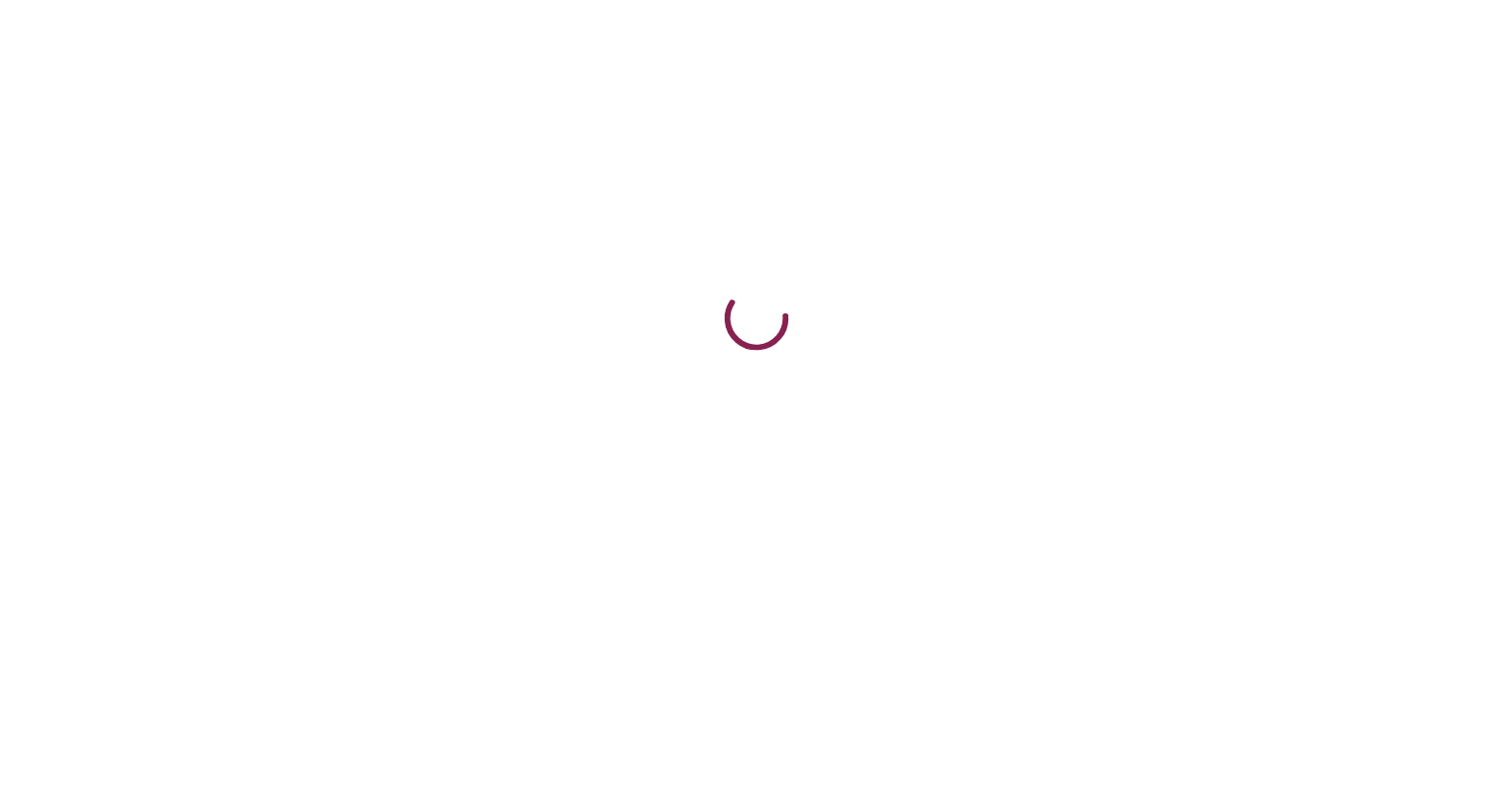 scroll, scrollTop: 0, scrollLeft: 0, axis: both 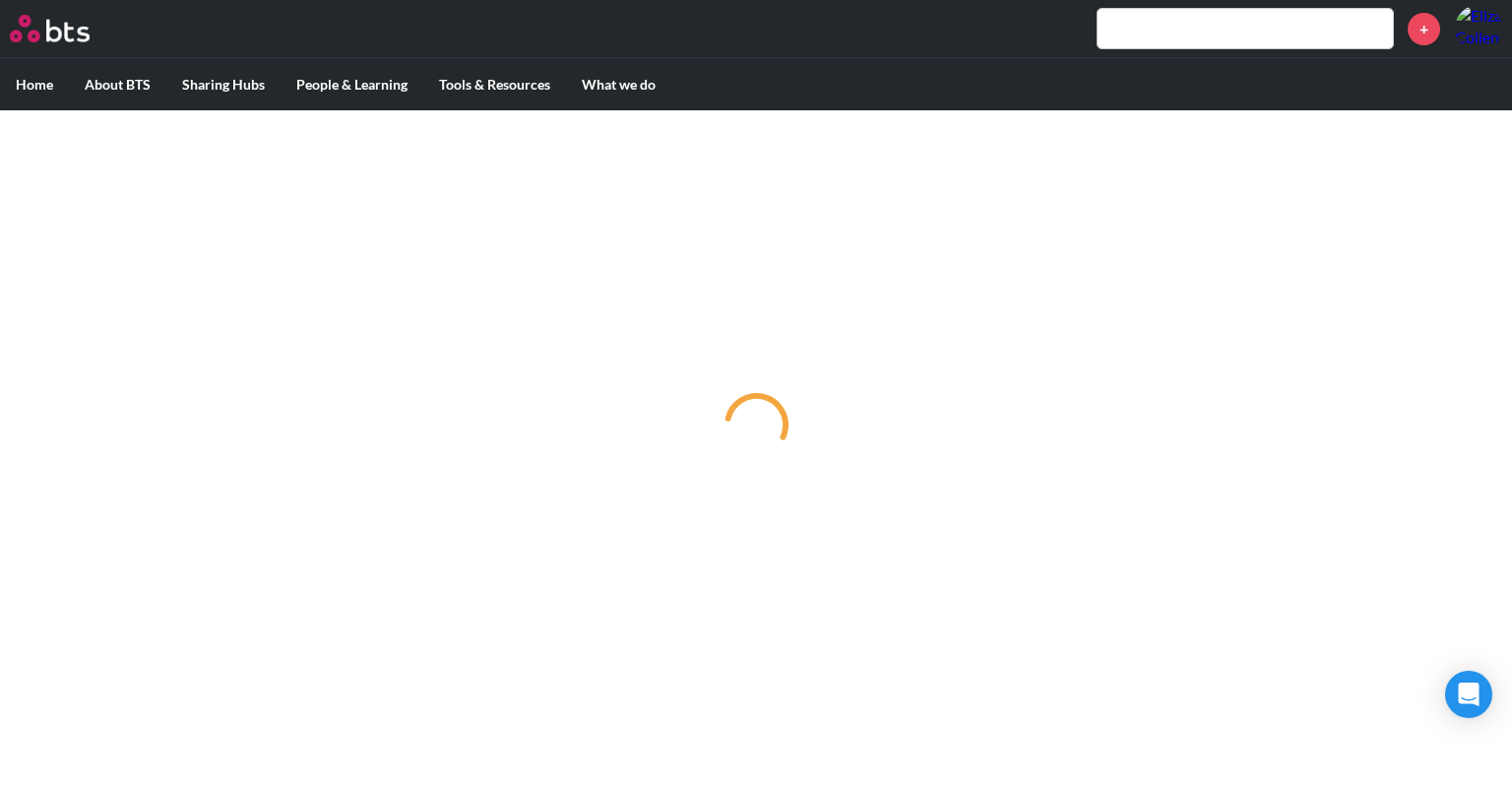 click at bounding box center [1245, 29] 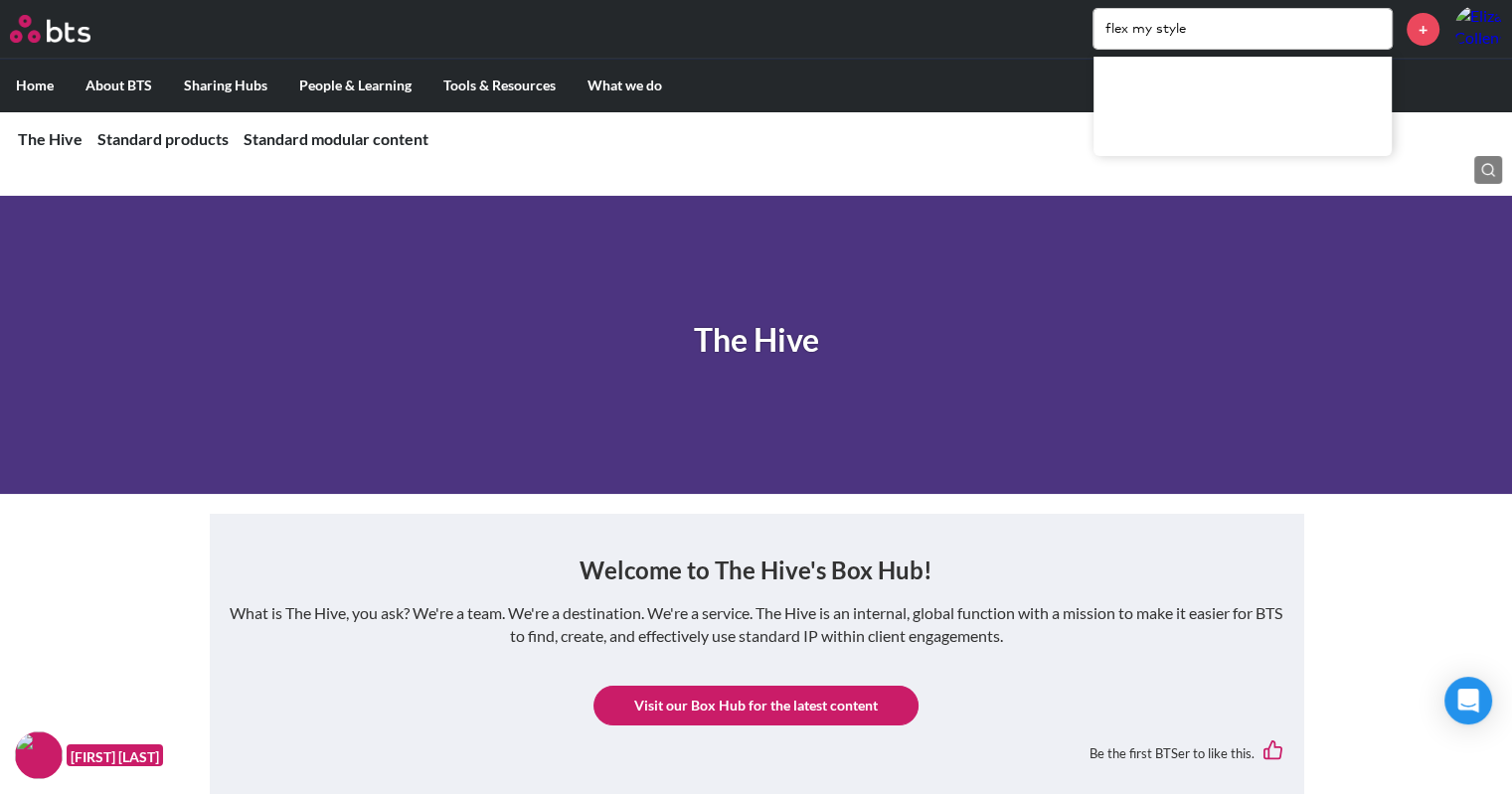 type on "flex my style" 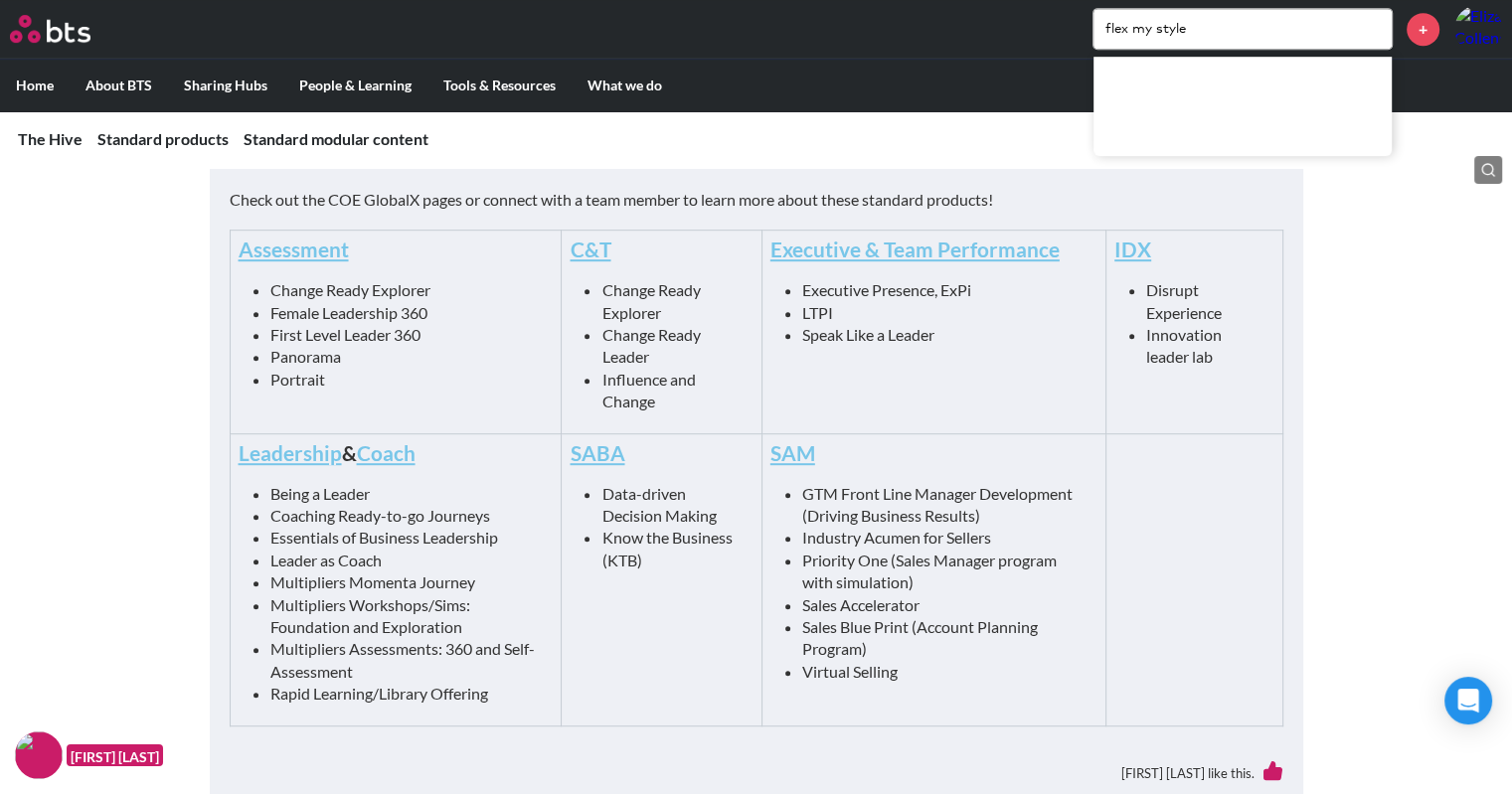 scroll, scrollTop: 1093, scrollLeft: 0, axis: vertical 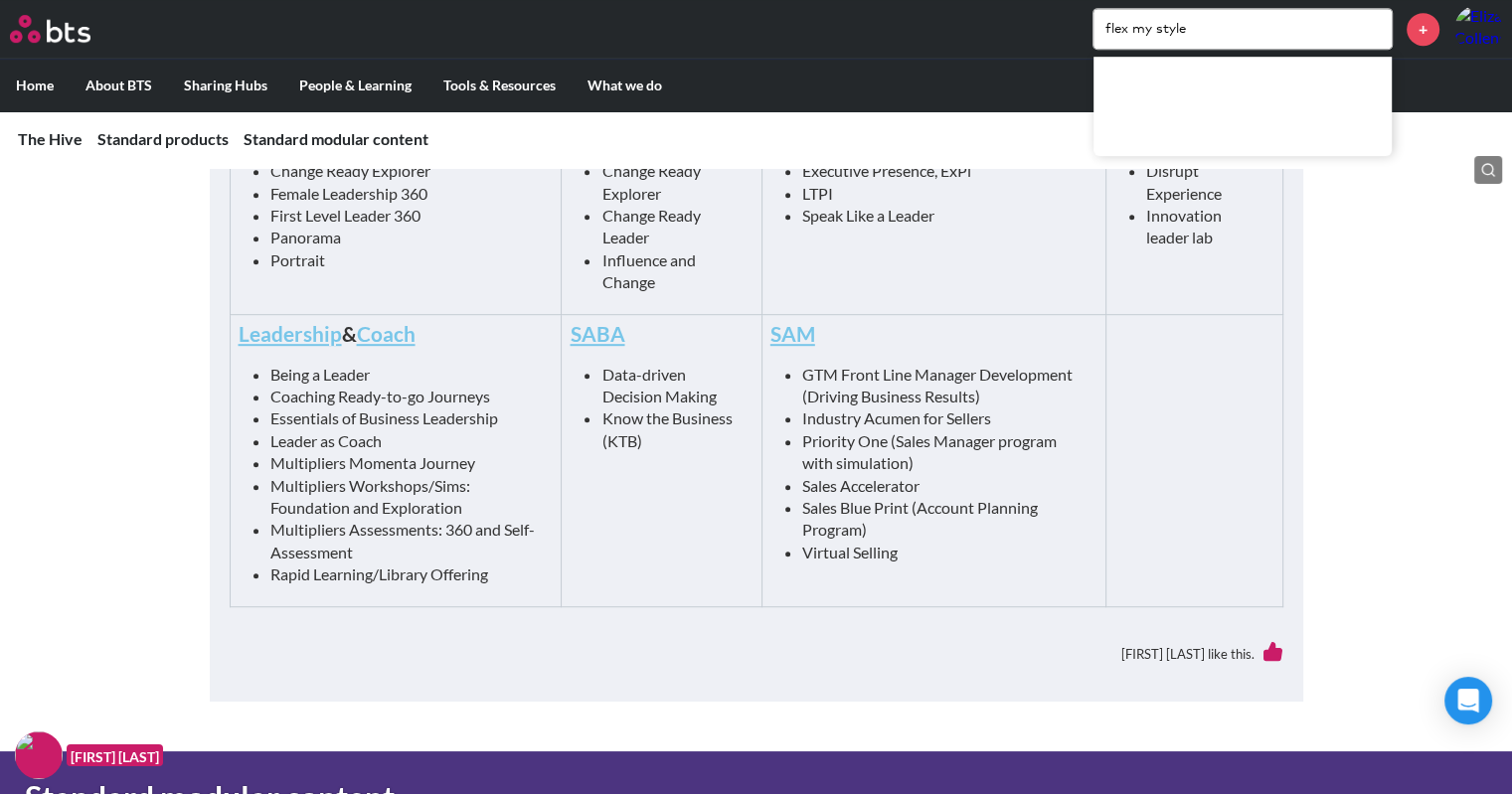 click on "Leadership" at bounding box center [290, 333] 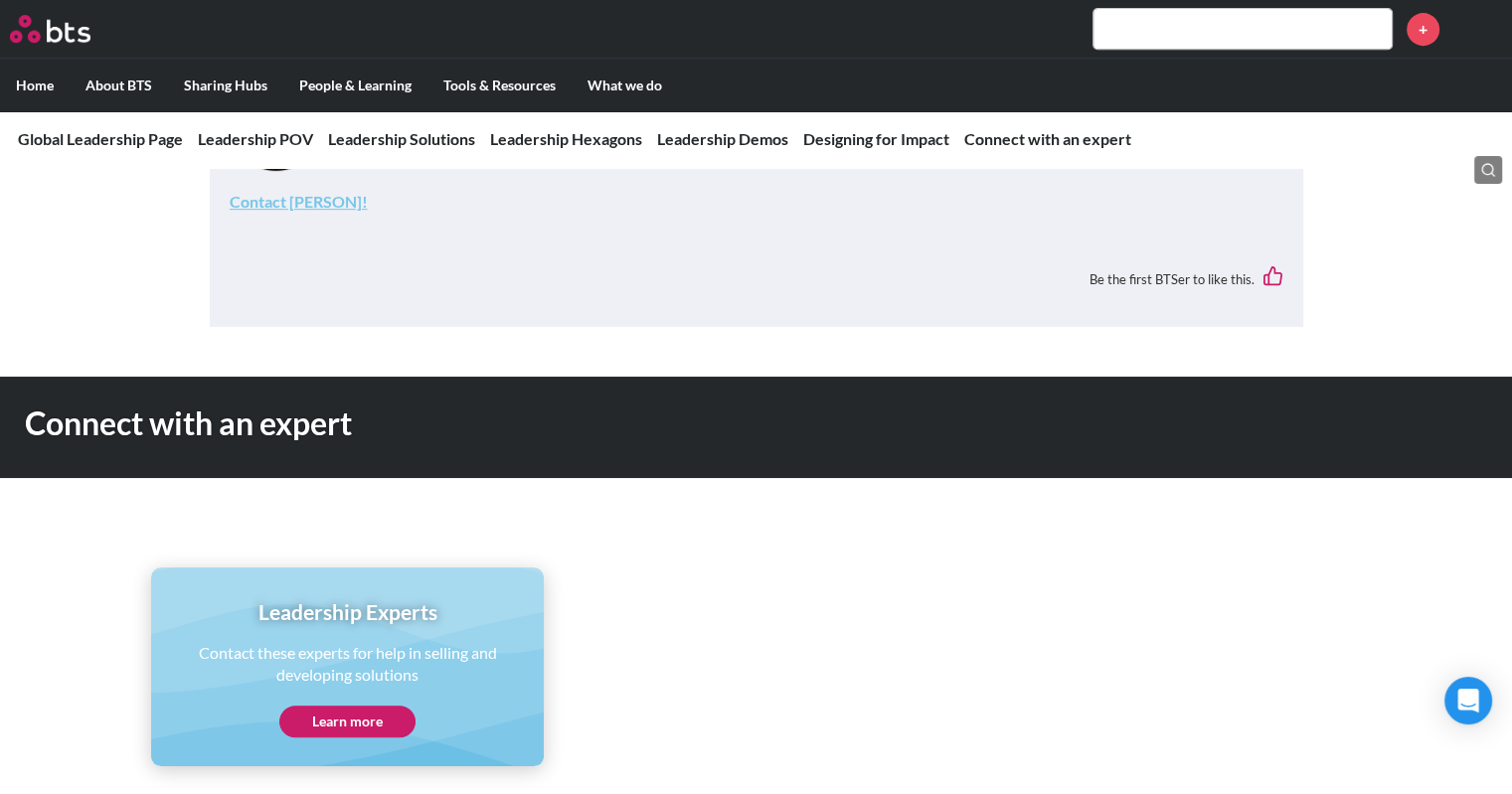 scroll, scrollTop: 8551, scrollLeft: 0, axis: vertical 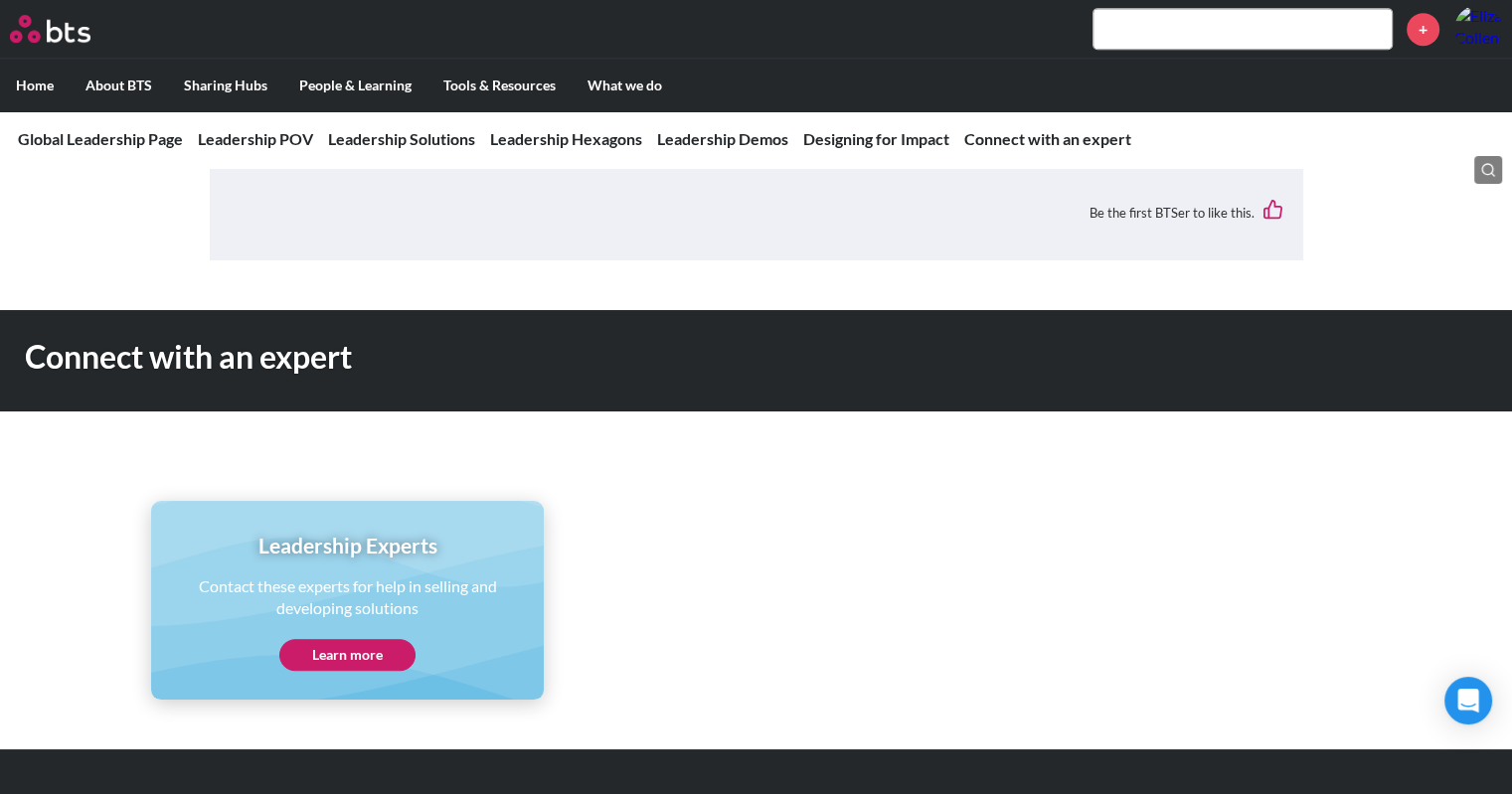 click at bounding box center [1243, 29] 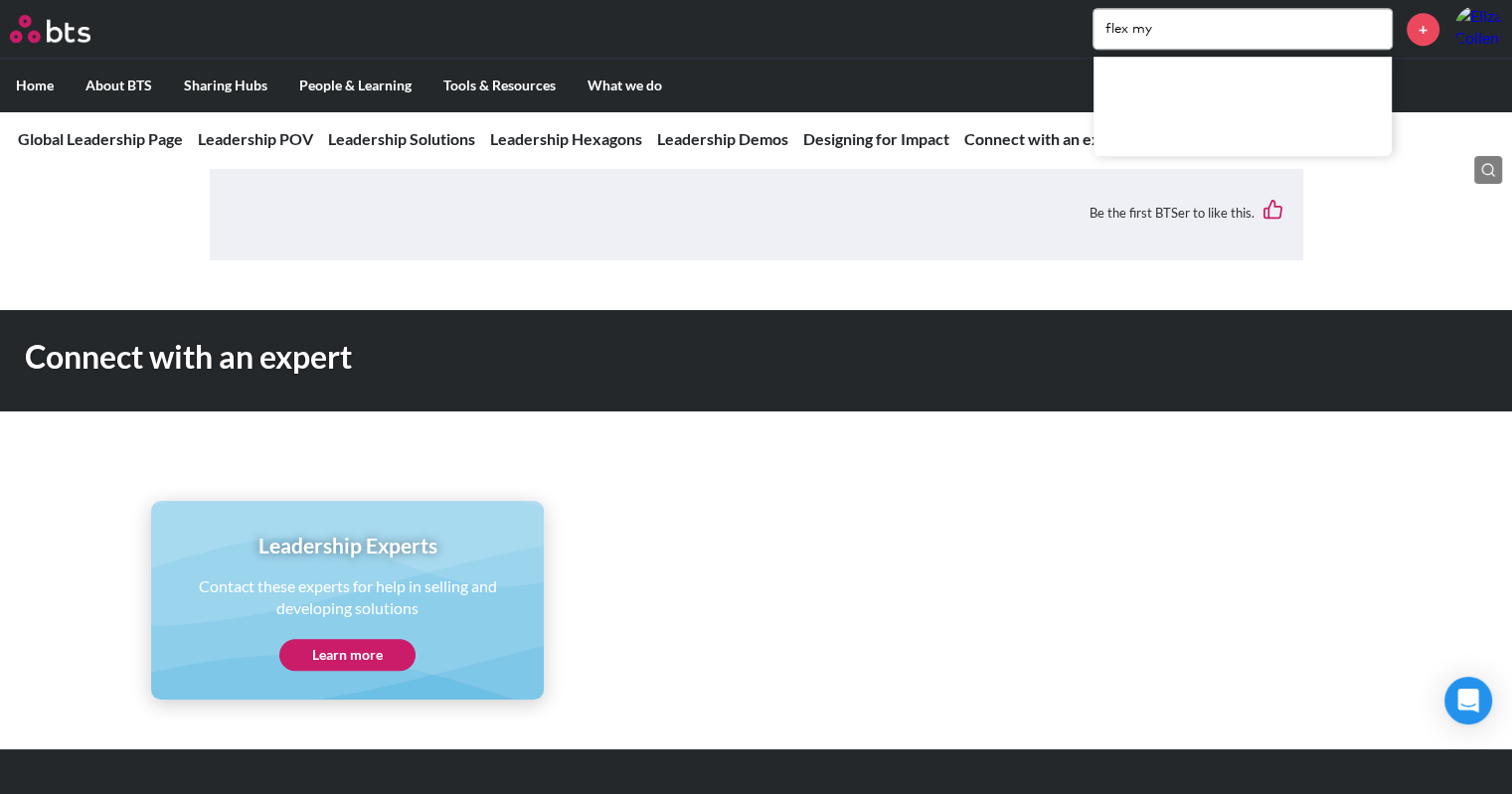 type on "flex my" 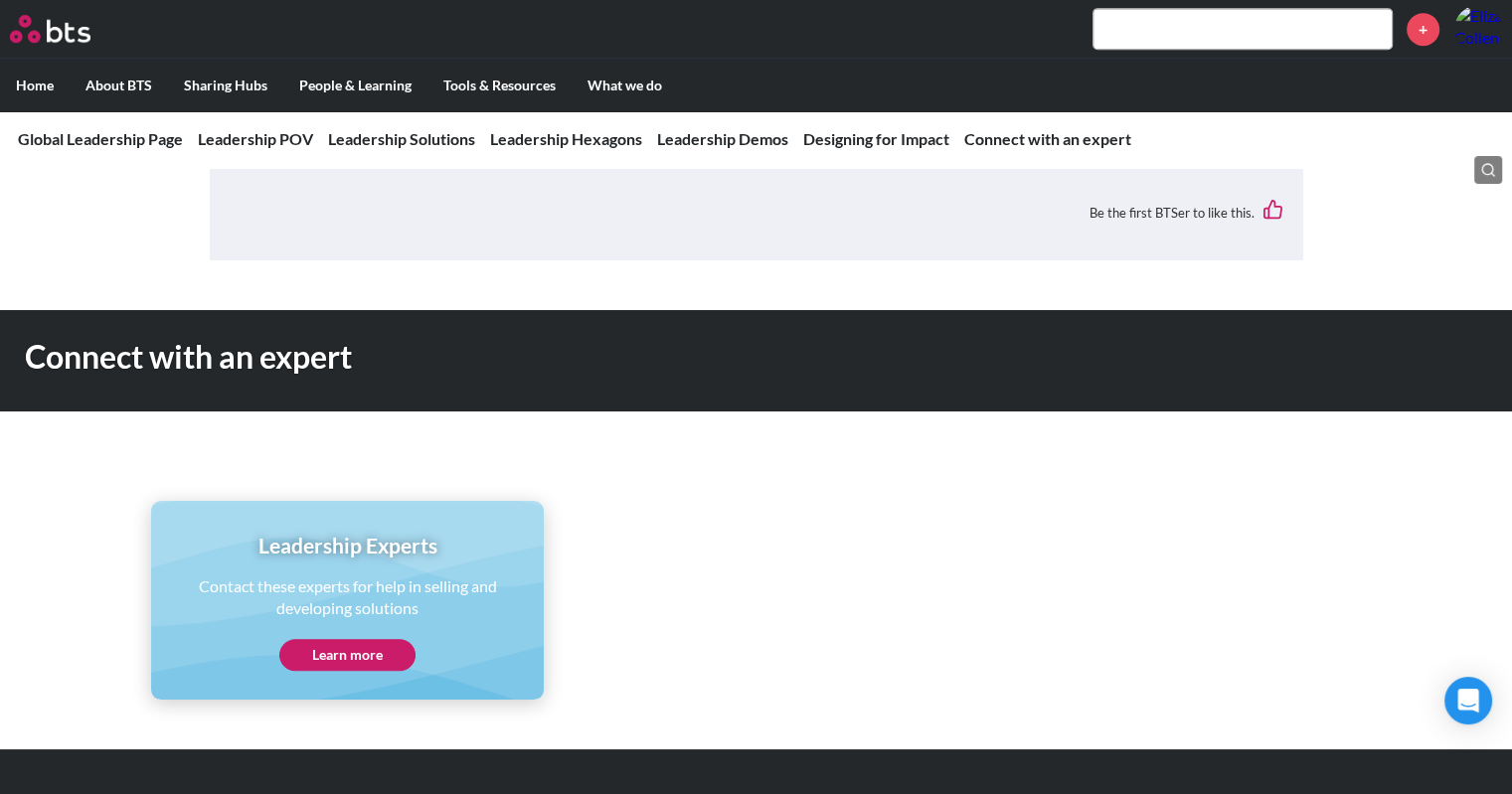 click at bounding box center [1243, 29] 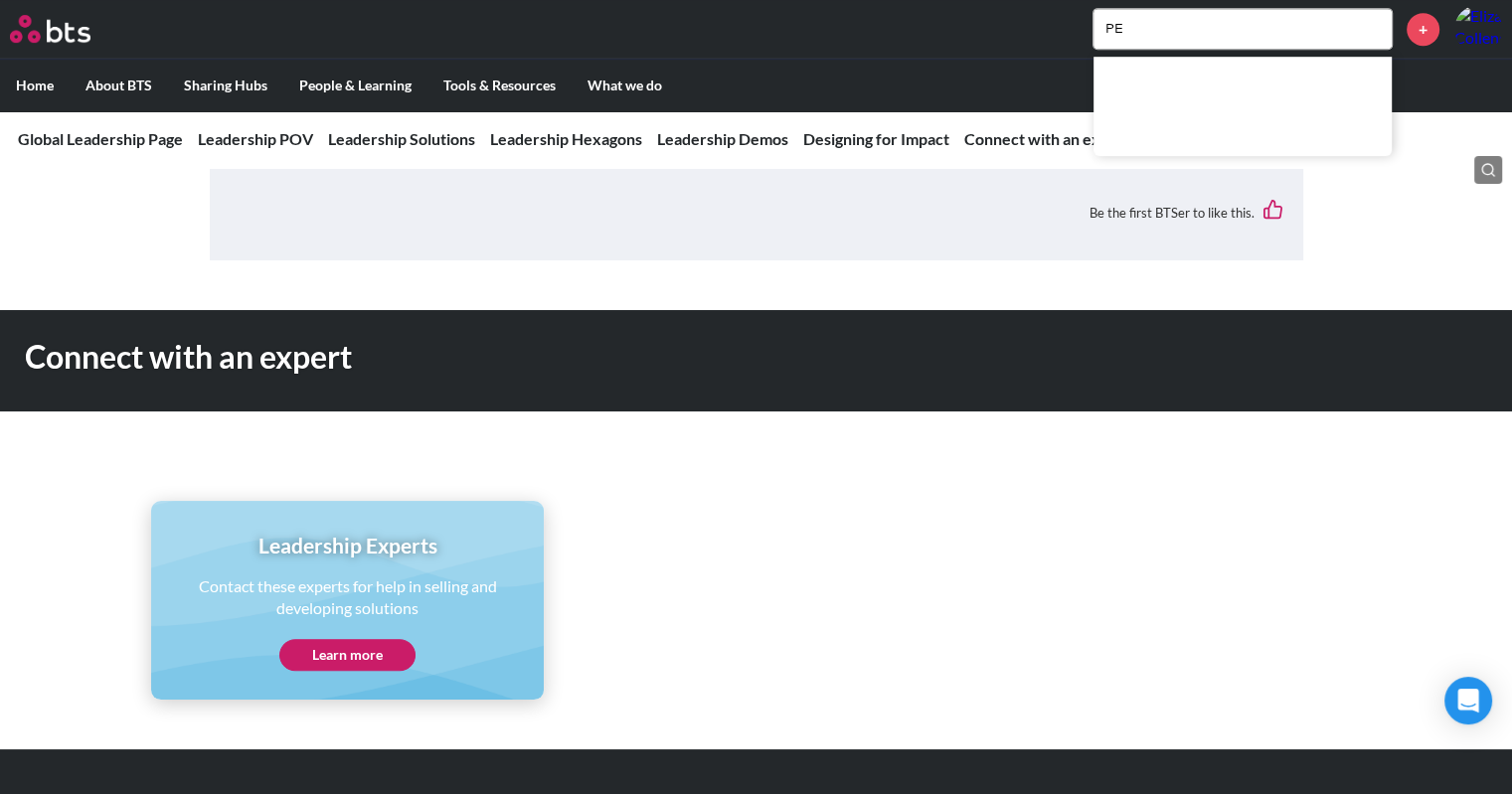 type on "P" 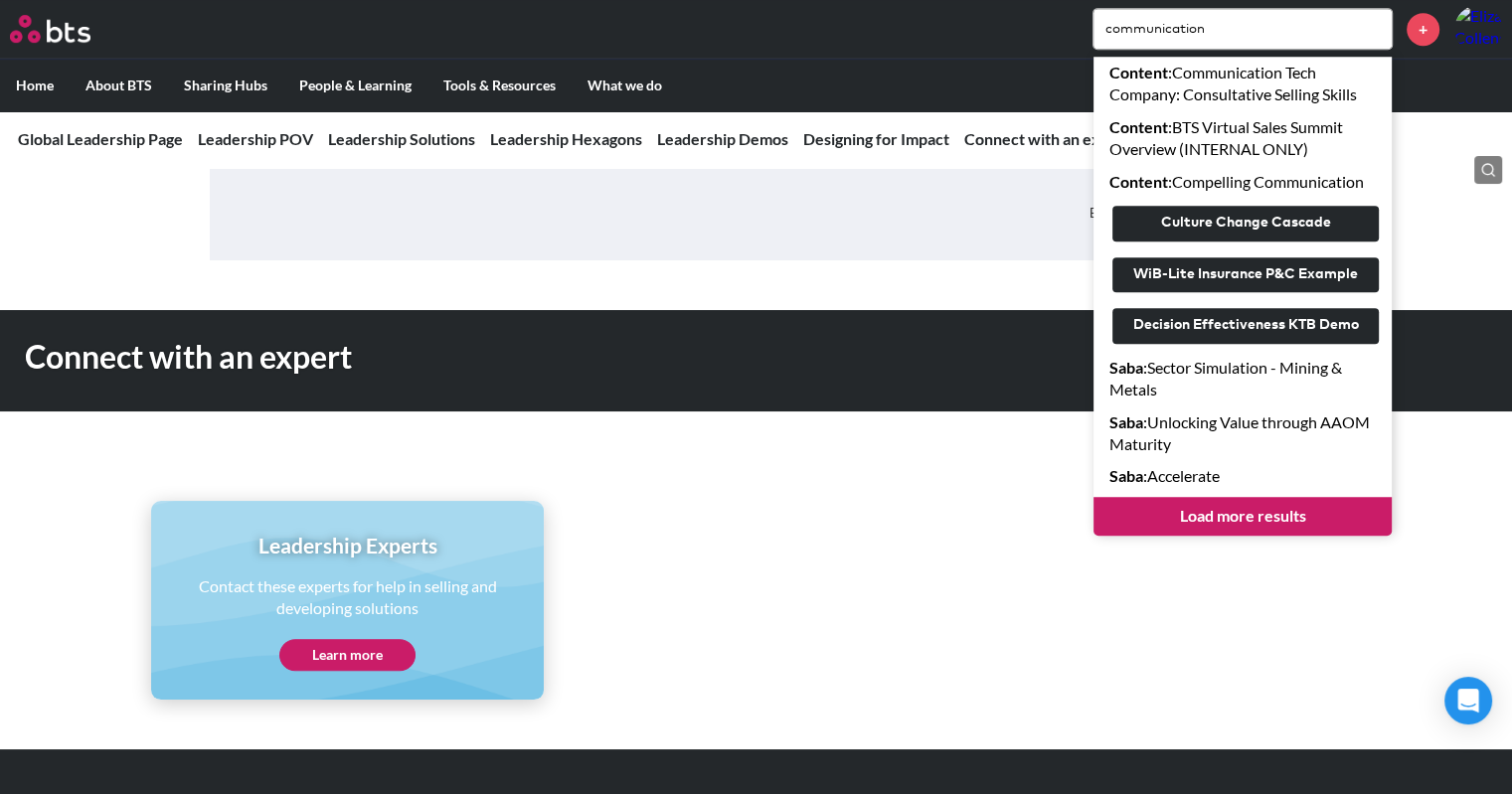 type on "communication" 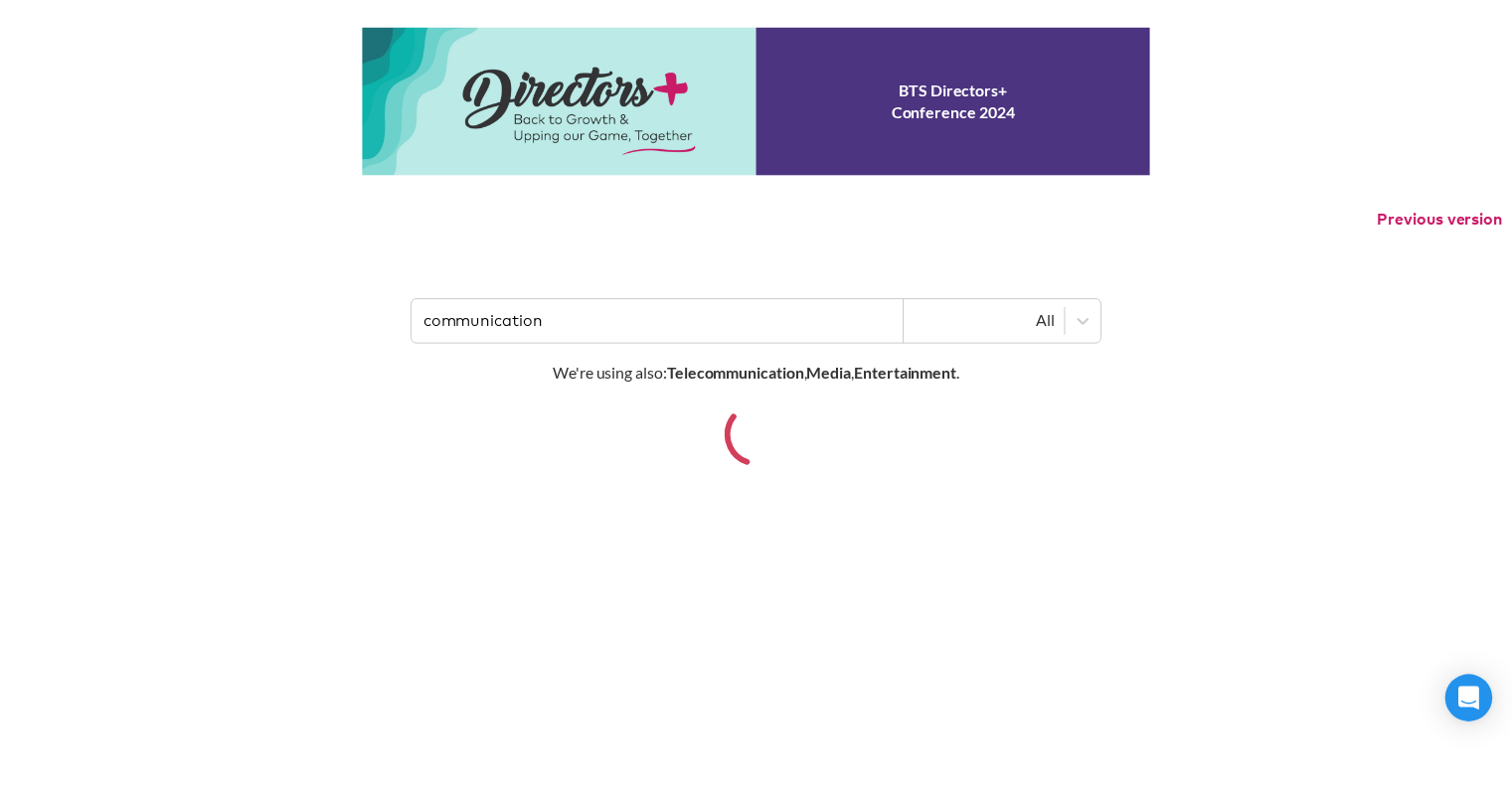 scroll, scrollTop: 0, scrollLeft: 0, axis: both 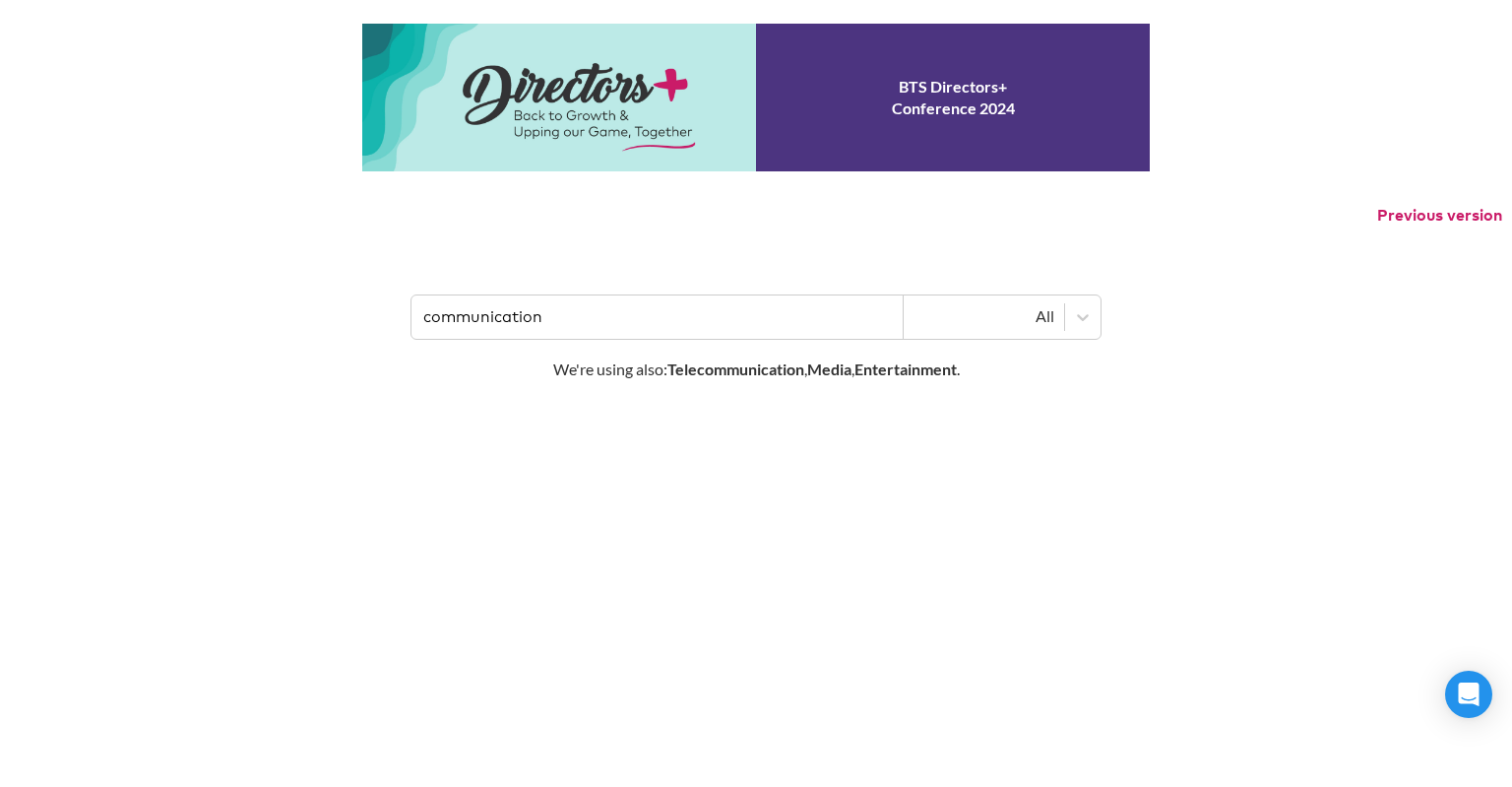 click on "communication" at bounding box center (658, 317) 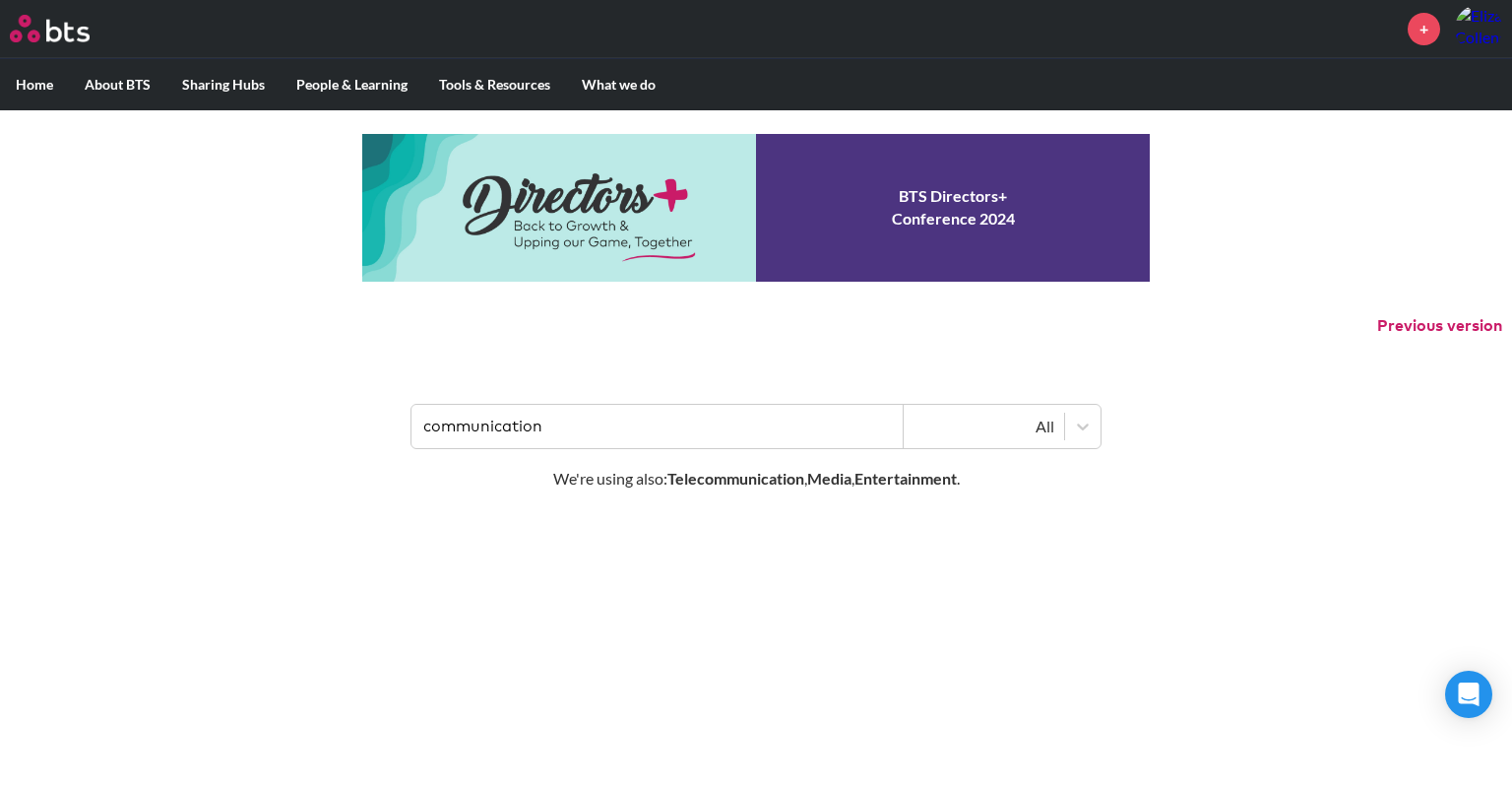 click on "communication" at bounding box center (658, 426) 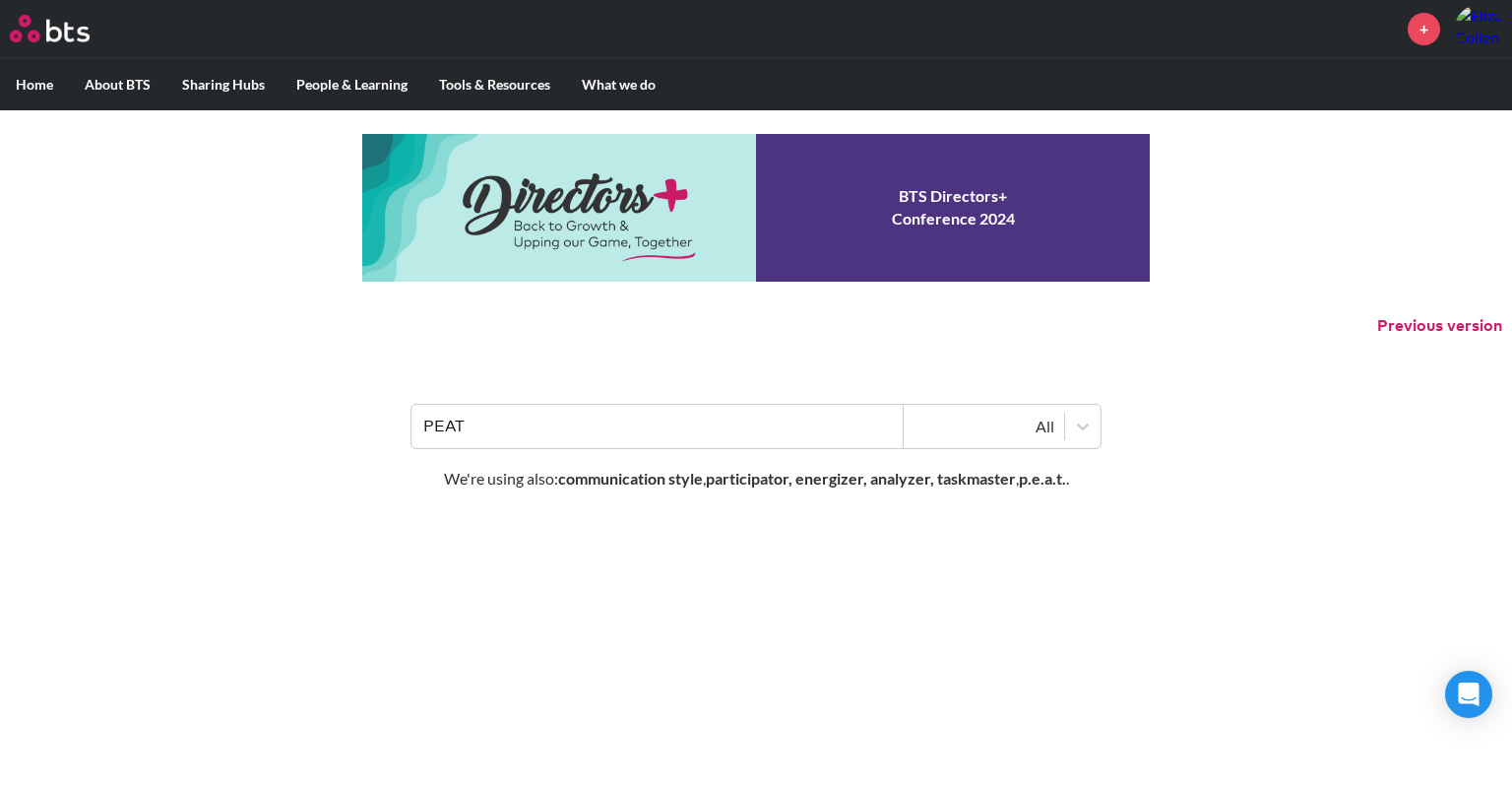 type on "PEAT" 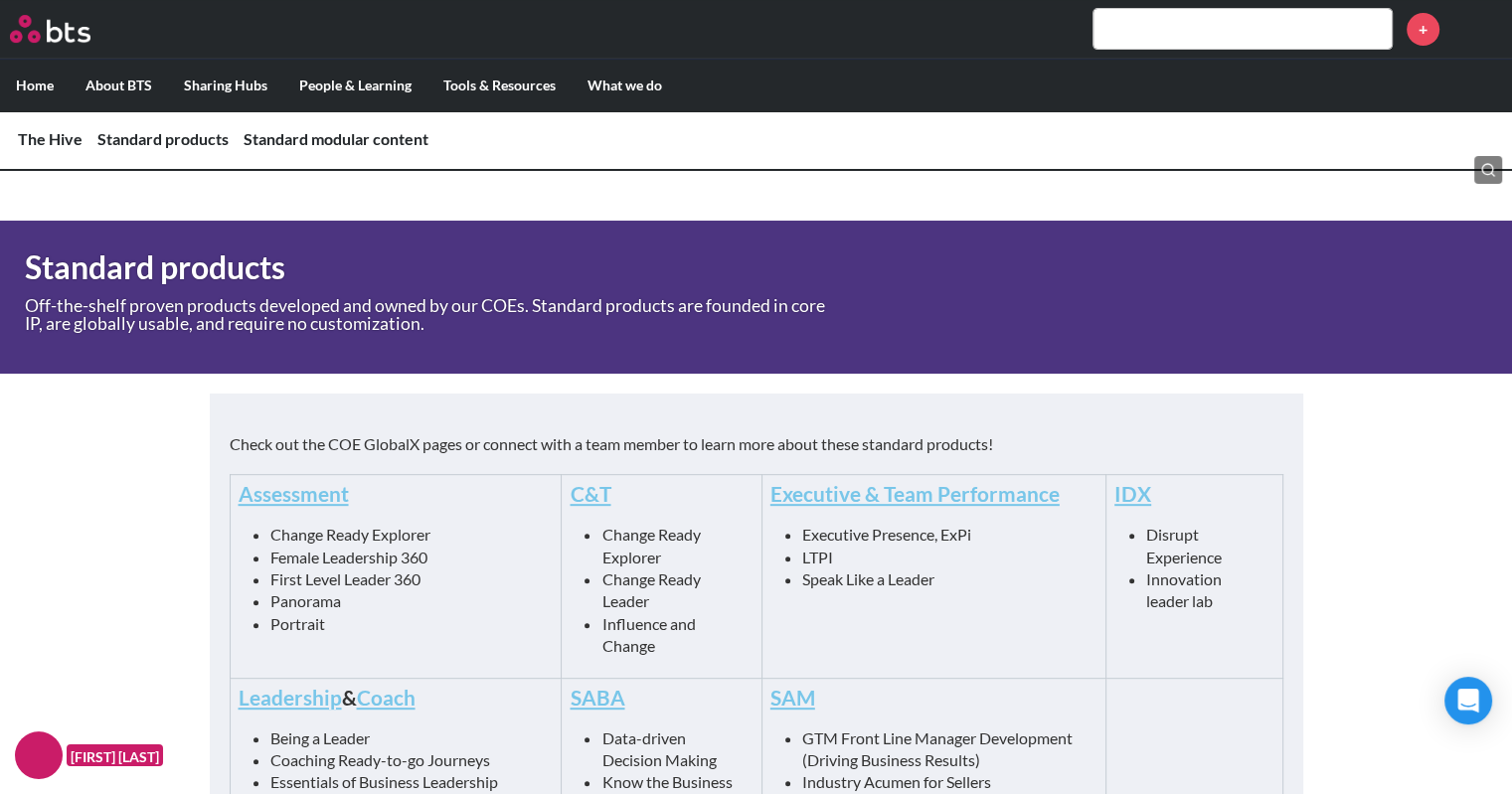 scroll, scrollTop: 994, scrollLeft: 0, axis: vertical 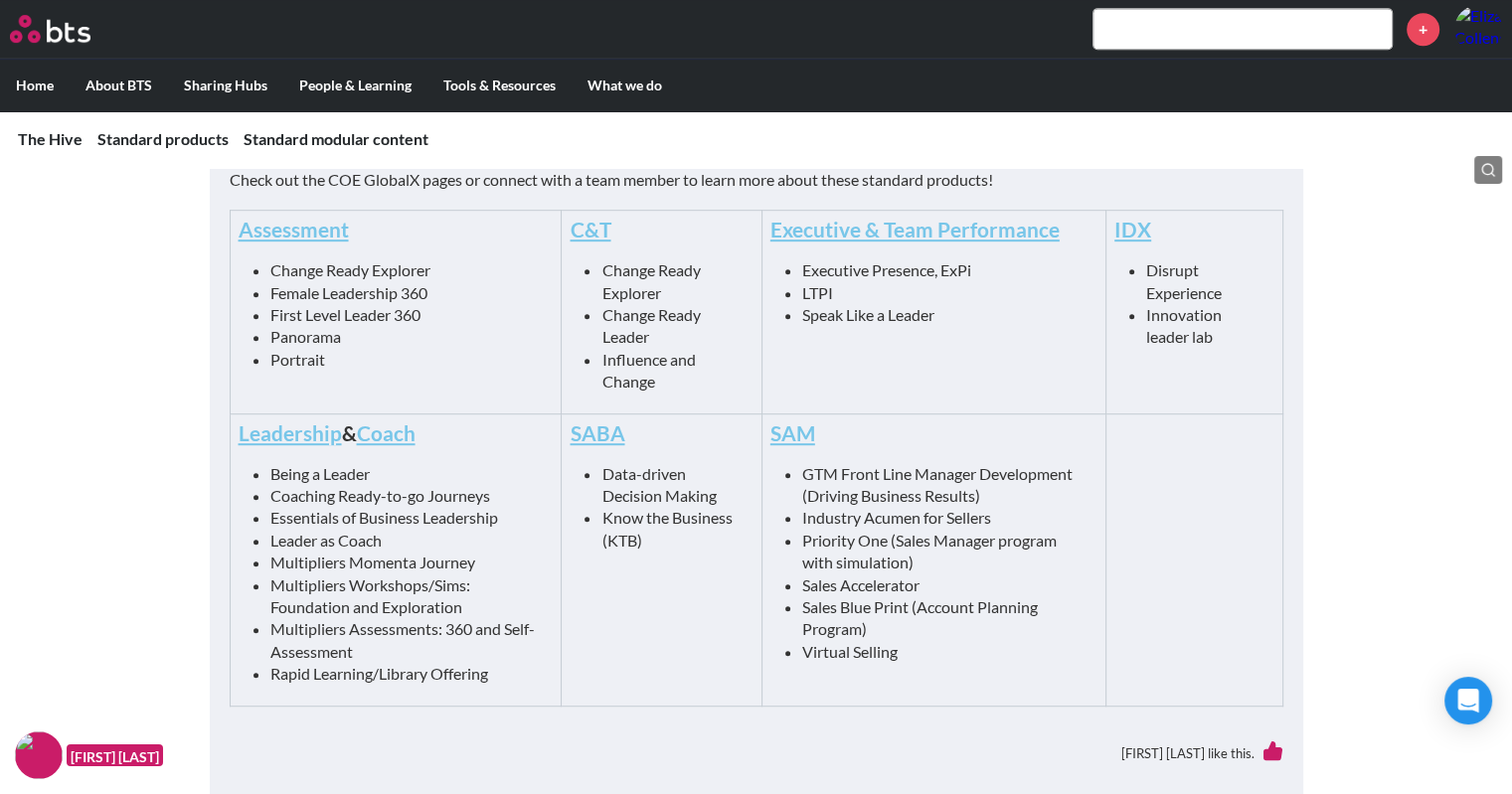 click on "Leadership" at bounding box center (290, 432) 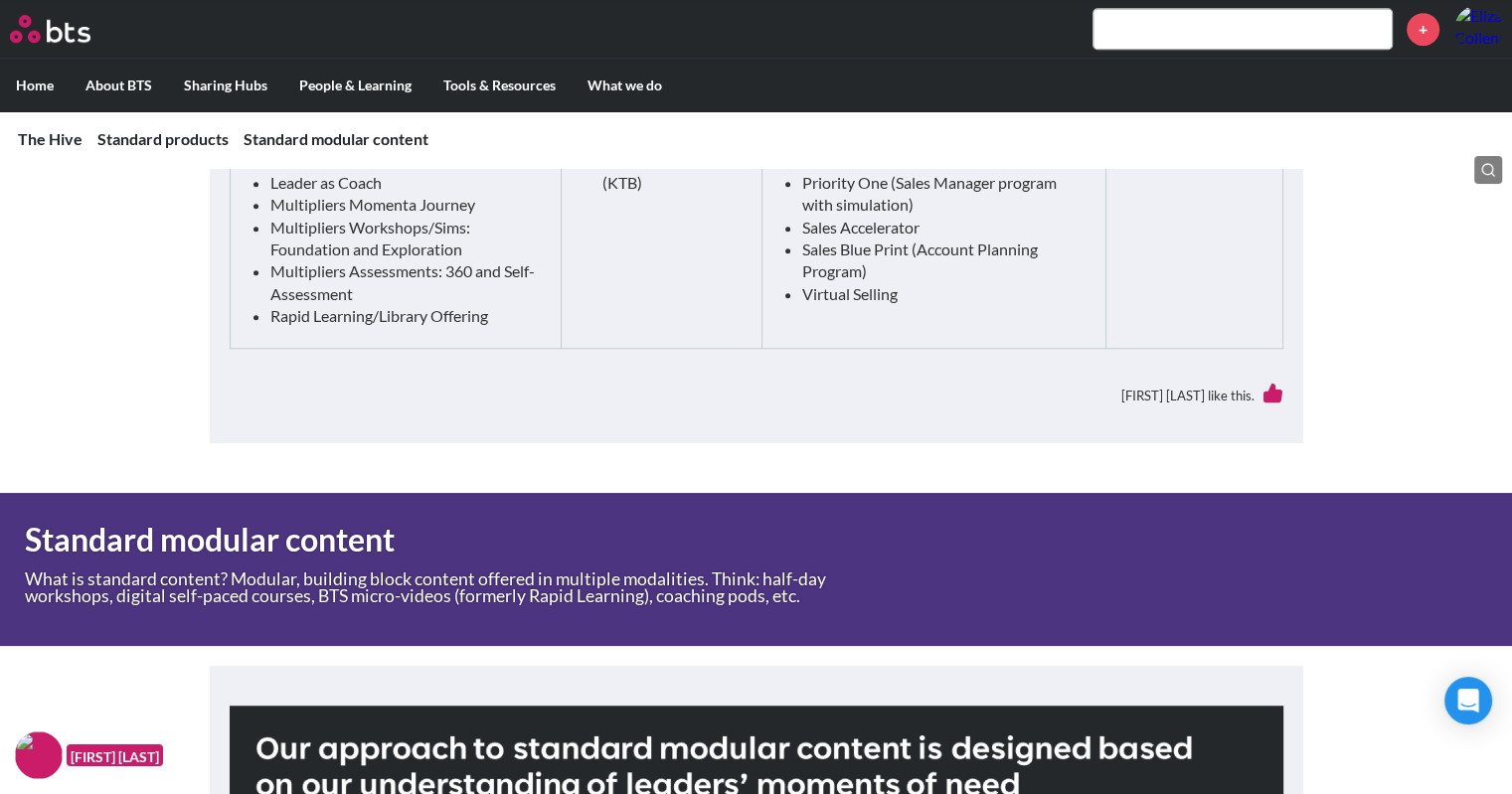 click on "Standard modular content" at bounding box center [537, 540] 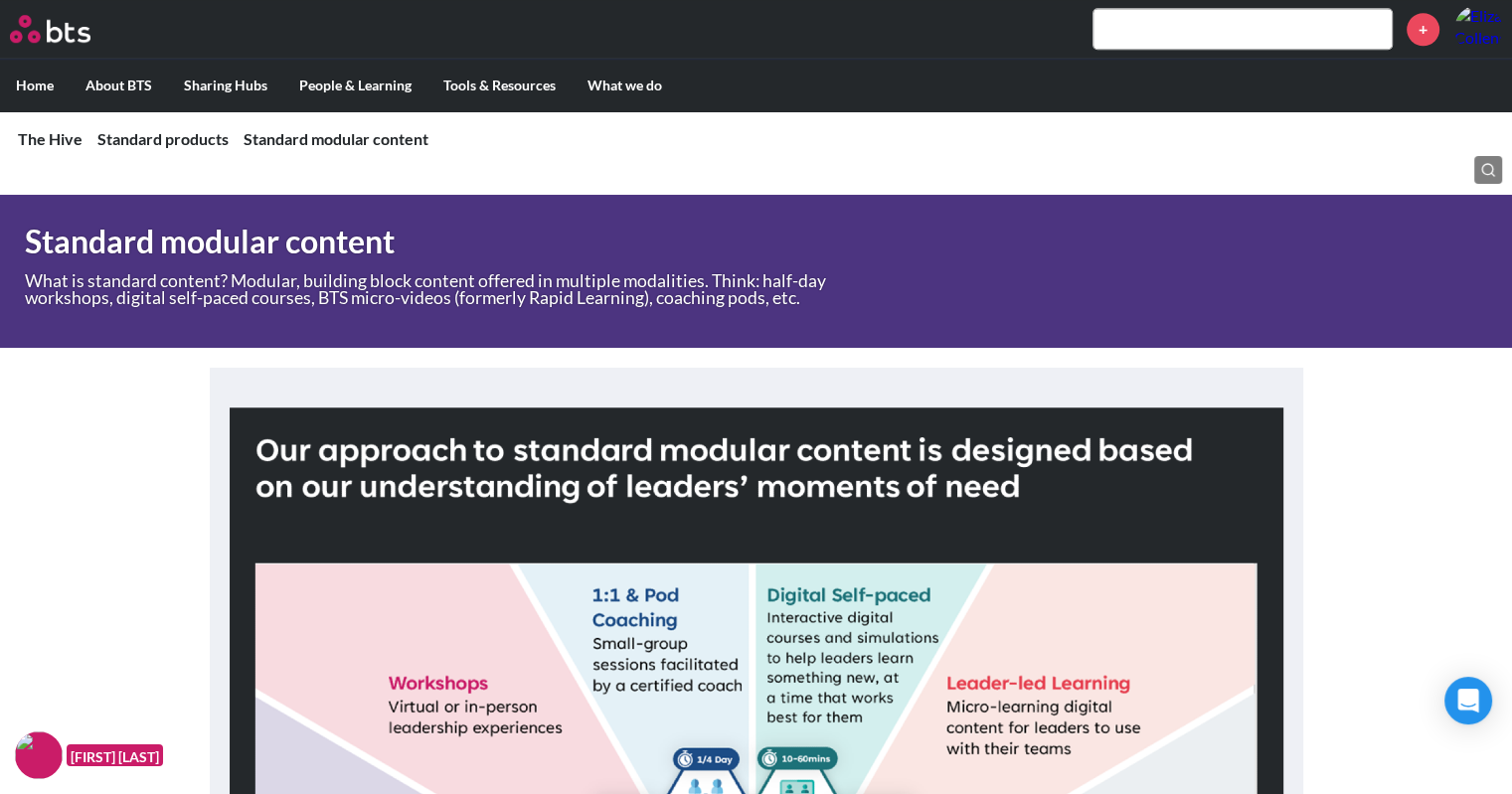 click at bounding box center (756, 704) 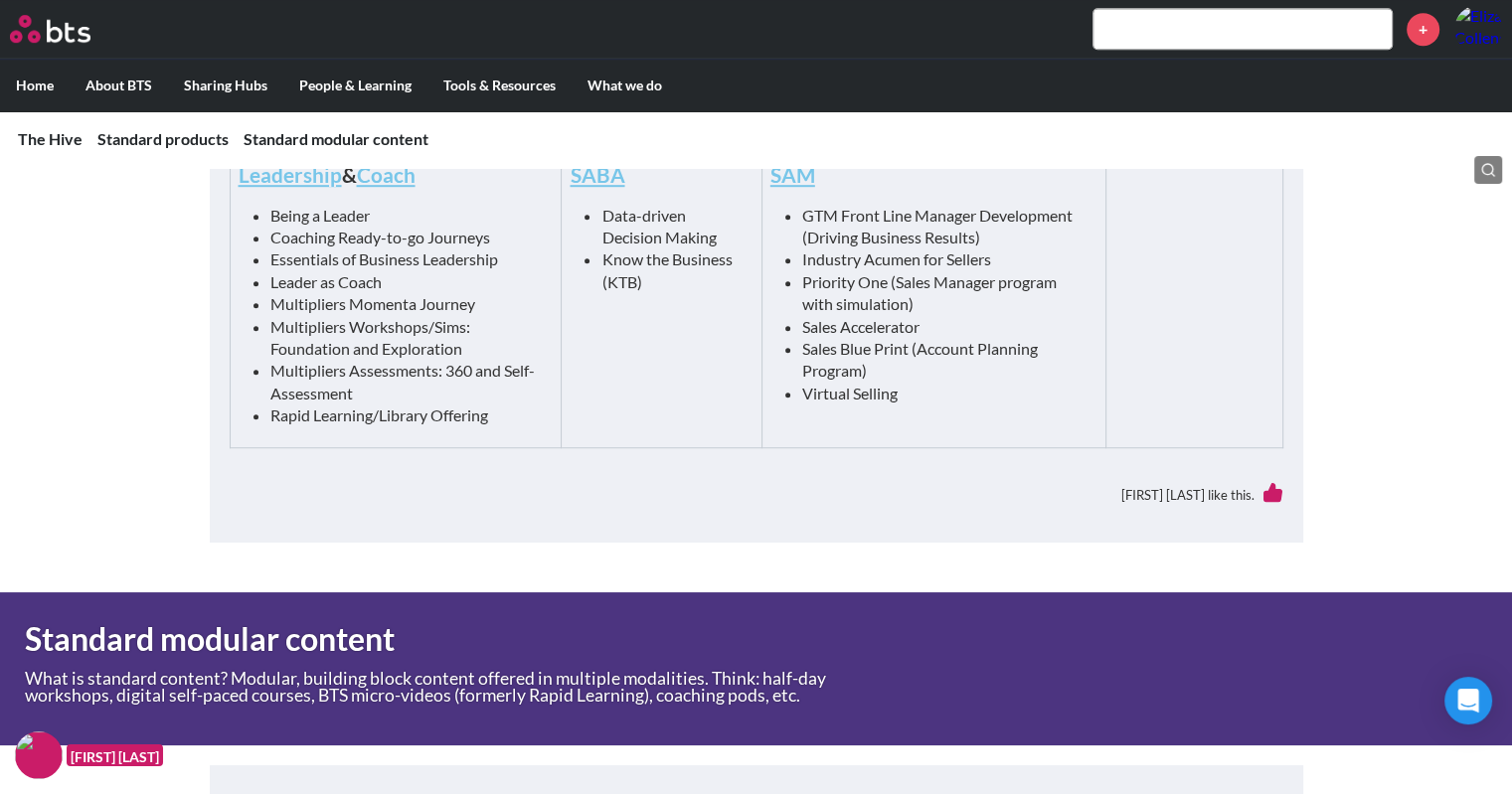 scroll, scrollTop: 954, scrollLeft: 0, axis: vertical 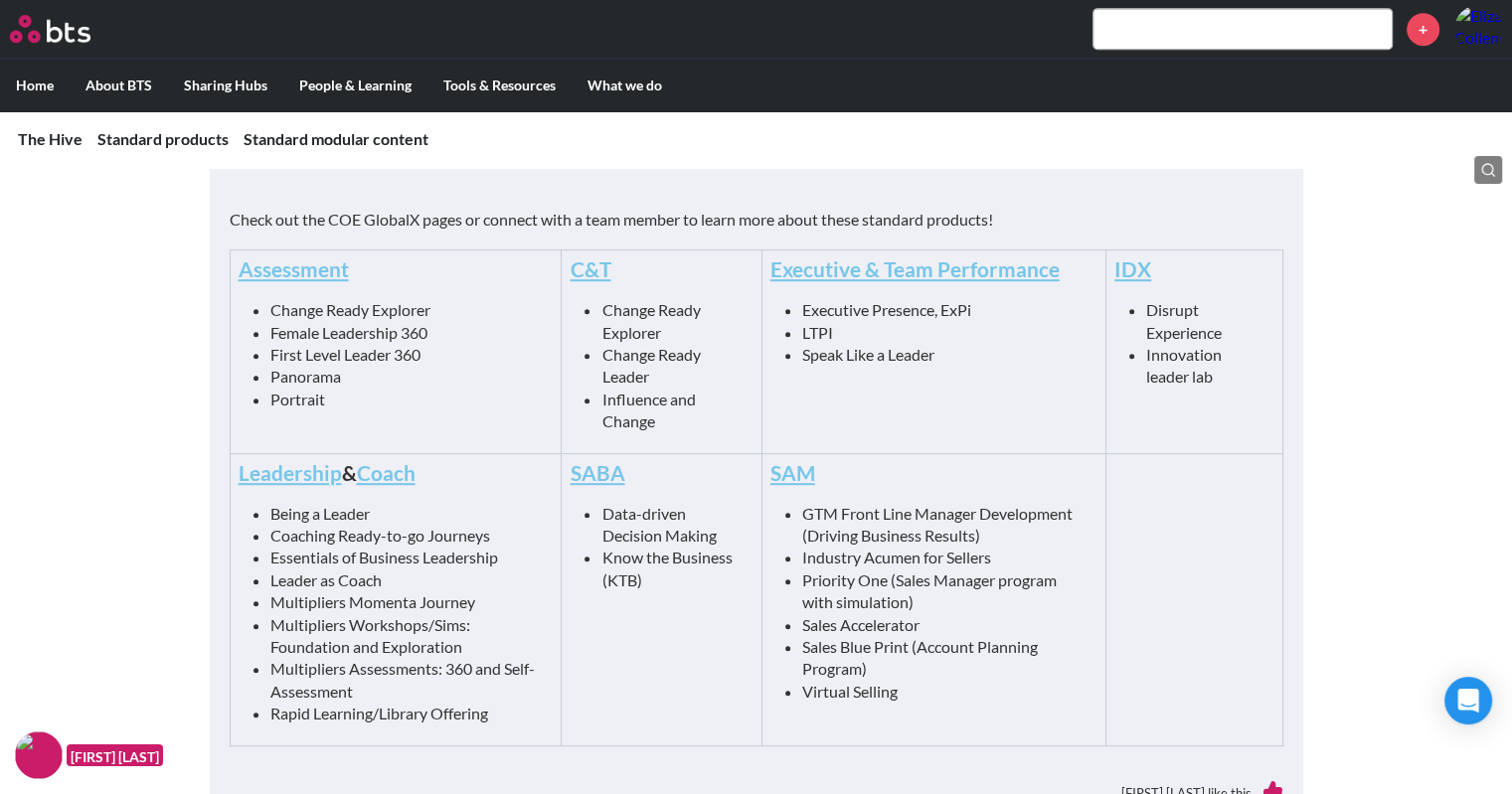 click on "Leadership" at bounding box center (290, 472) 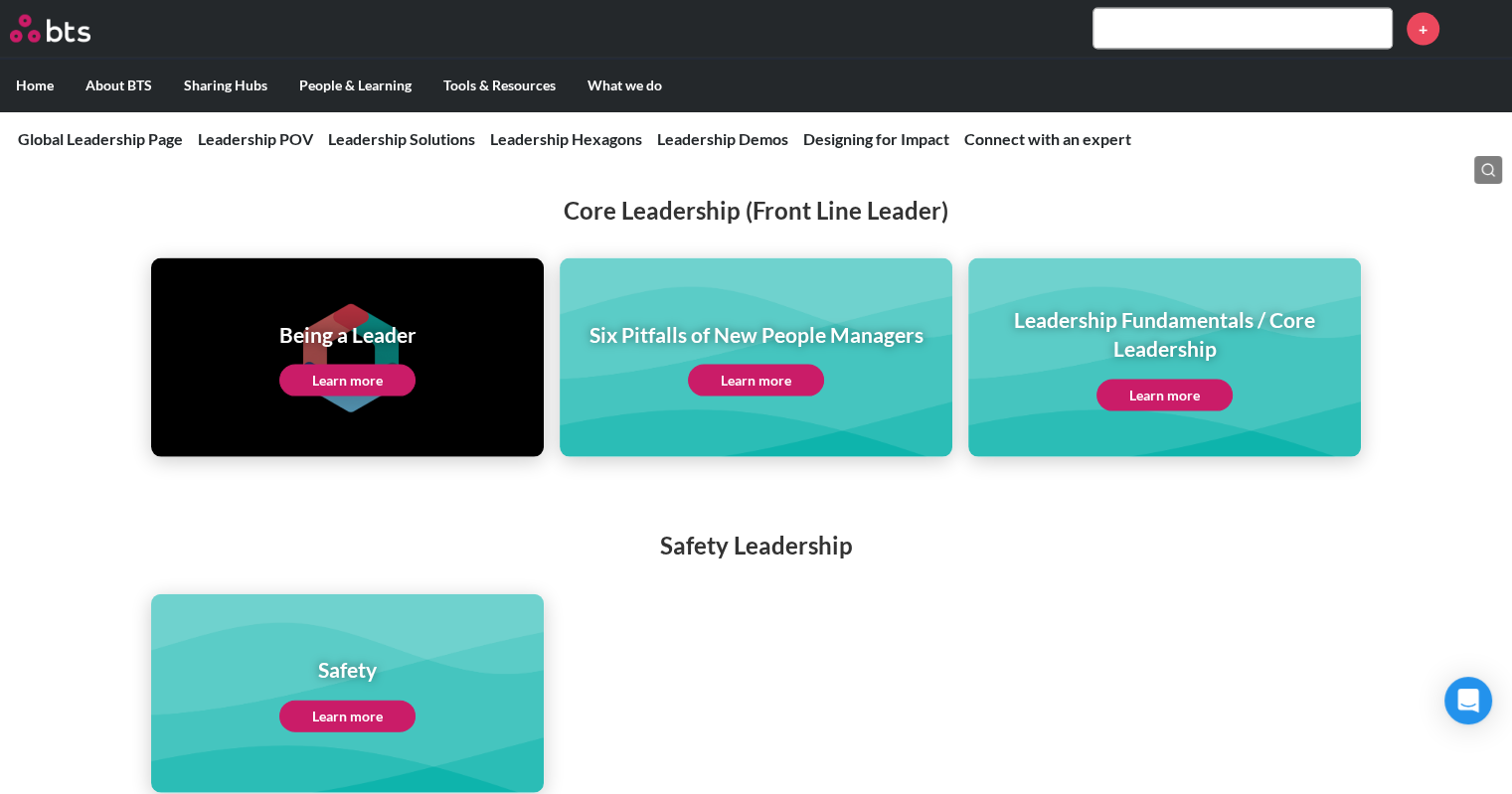 scroll, scrollTop: 4969, scrollLeft: 0, axis: vertical 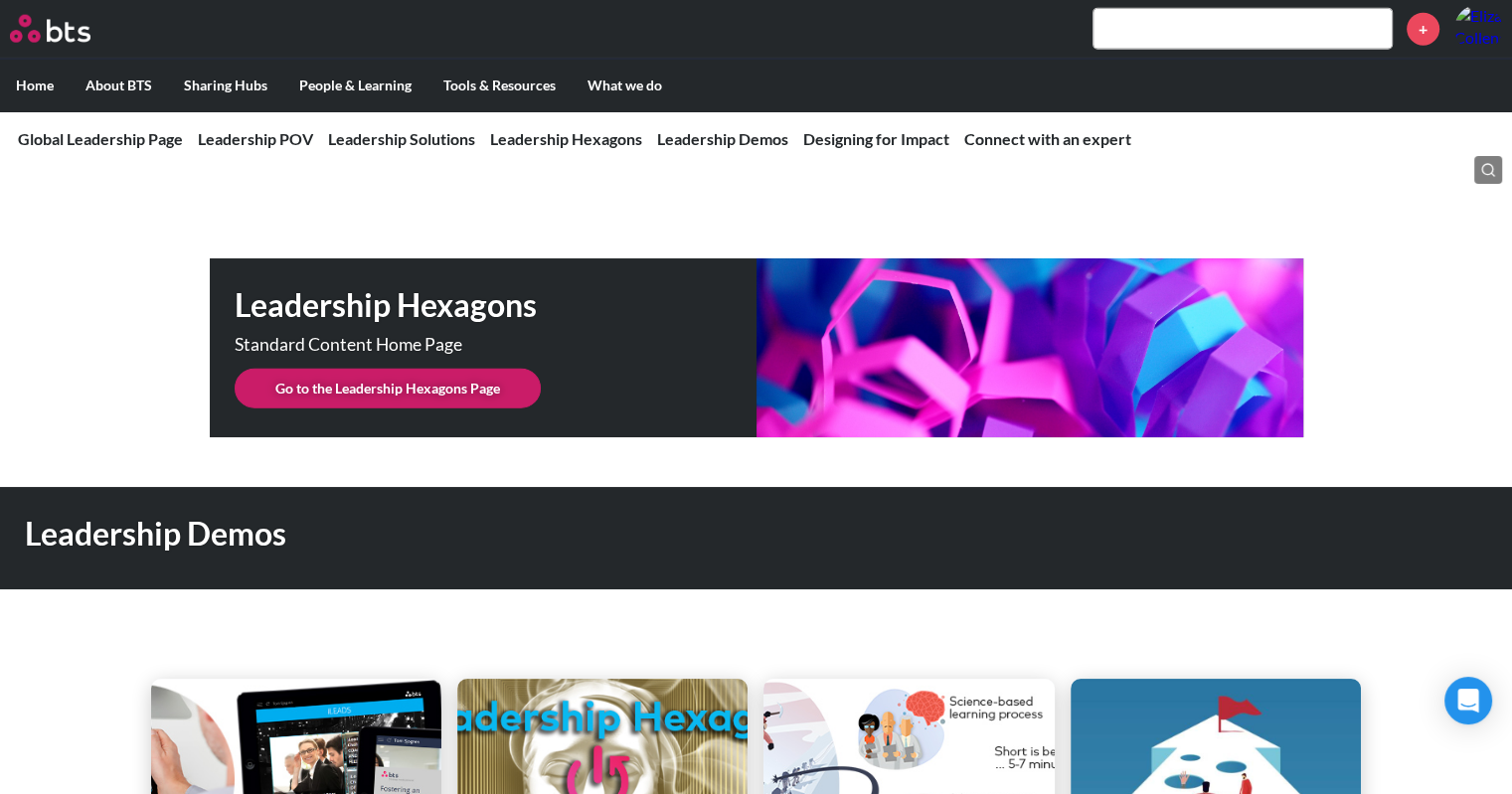 click on "Go to the Leadership Hexagons Page" at bounding box center [388, 389] 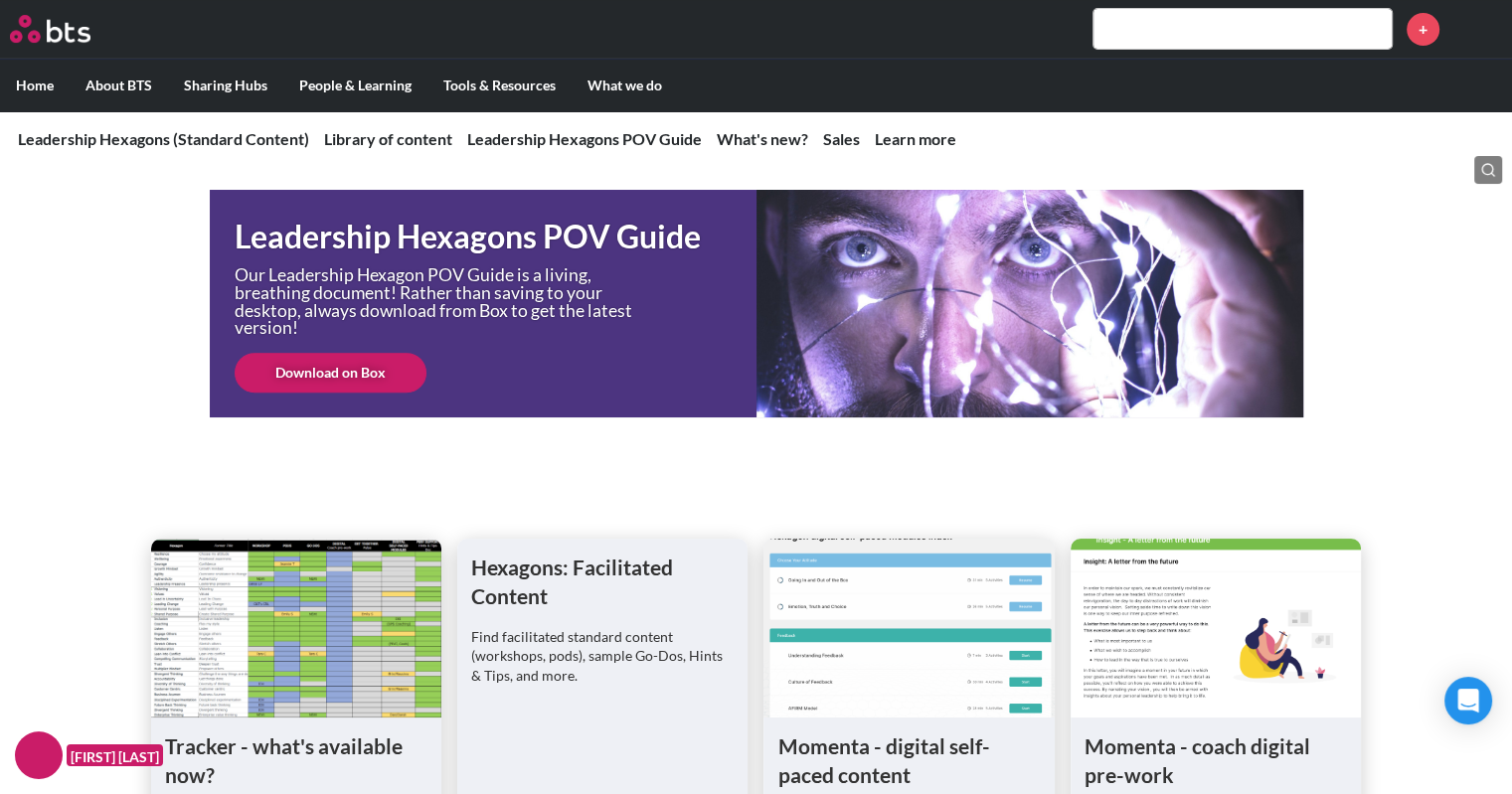 scroll, scrollTop: 199, scrollLeft: 0, axis: vertical 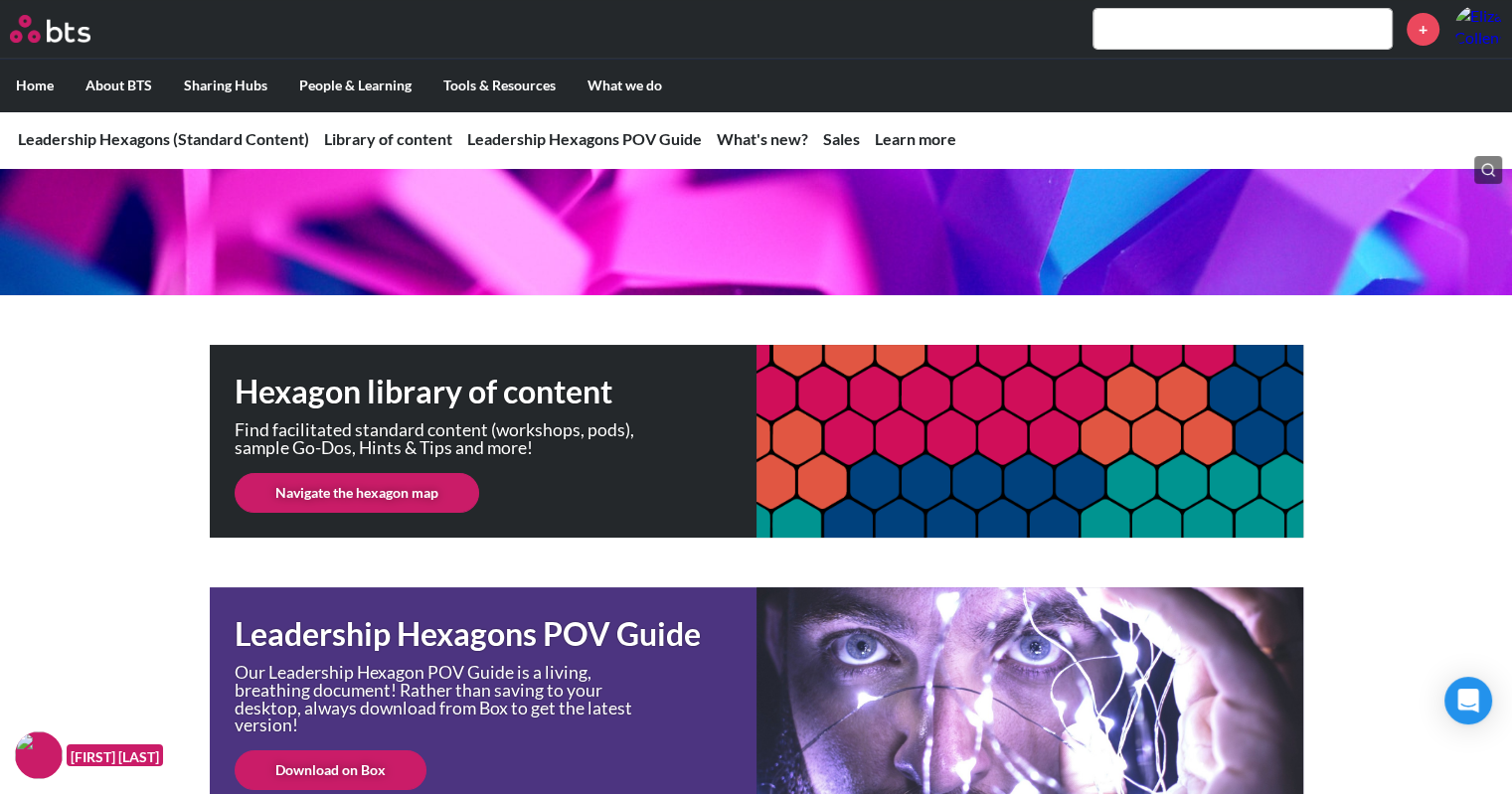 click on "Navigate the hexagon map" at bounding box center (357, 493) 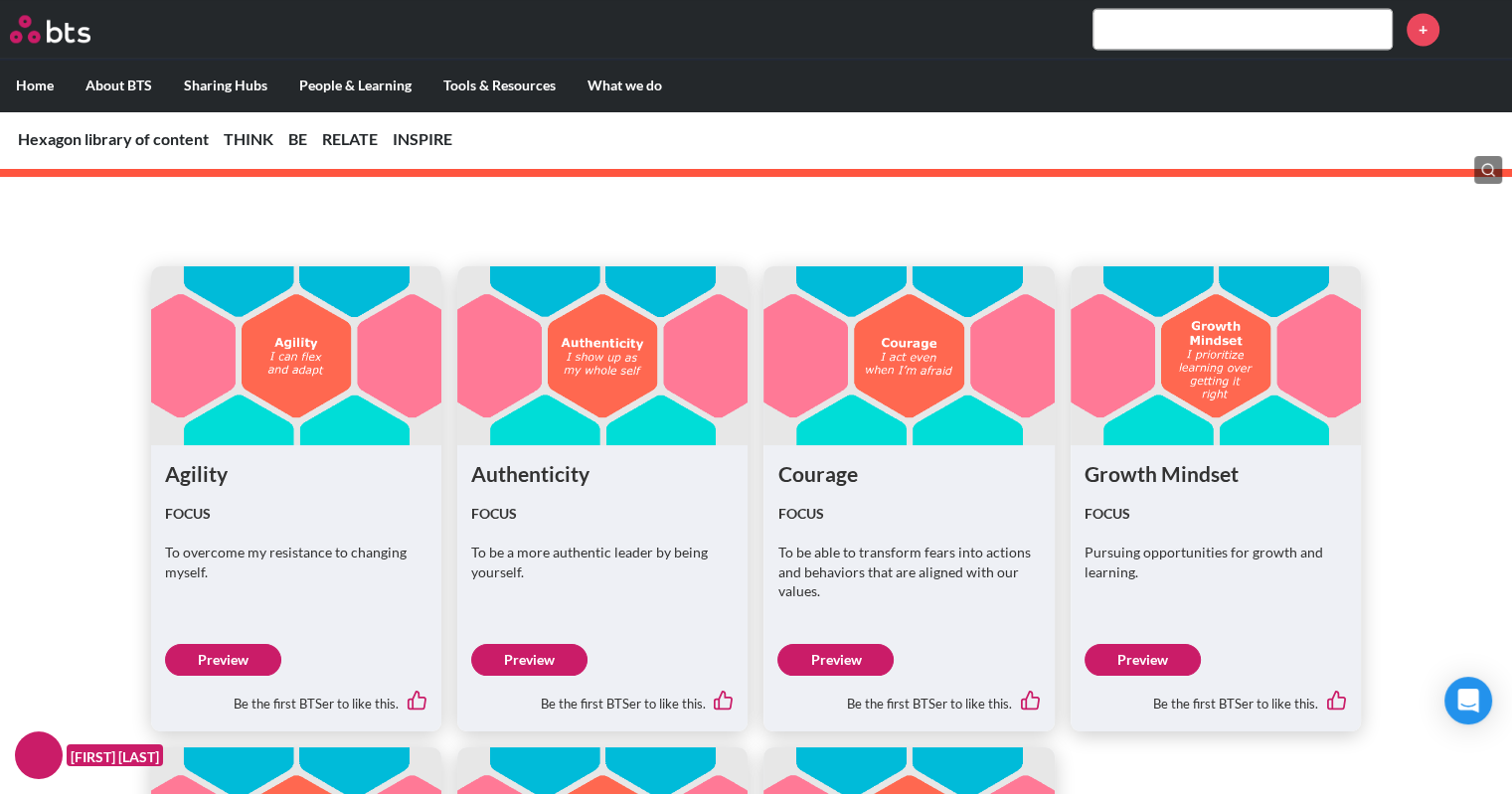scroll, scrollTop: 3577, scrollLeft: 0, axis: vertical 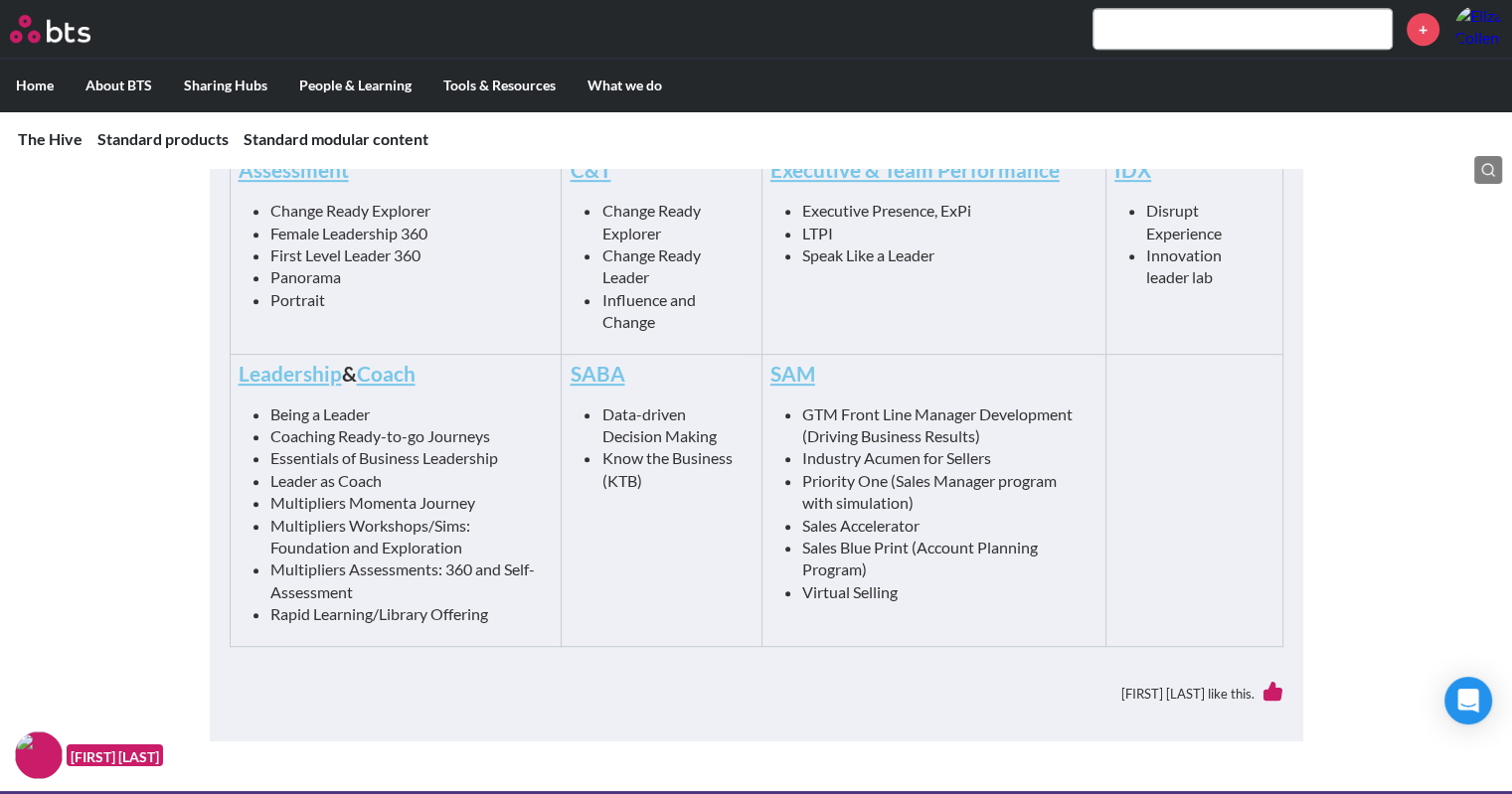 click on "Leadership" at bounding box center (290, 373) 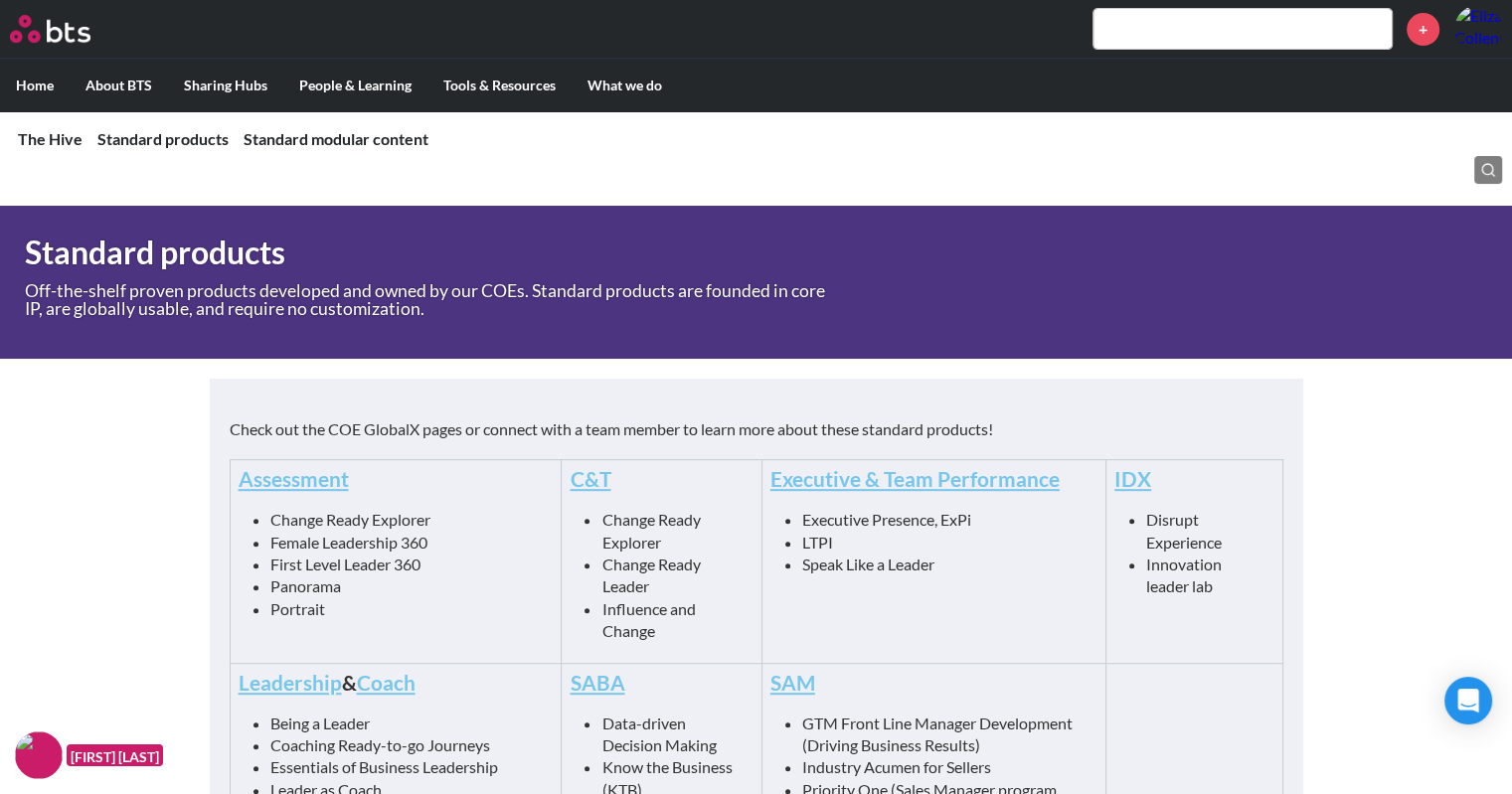 scroll, scrollTop: 755, scrollLeft: 0, axis: vertical 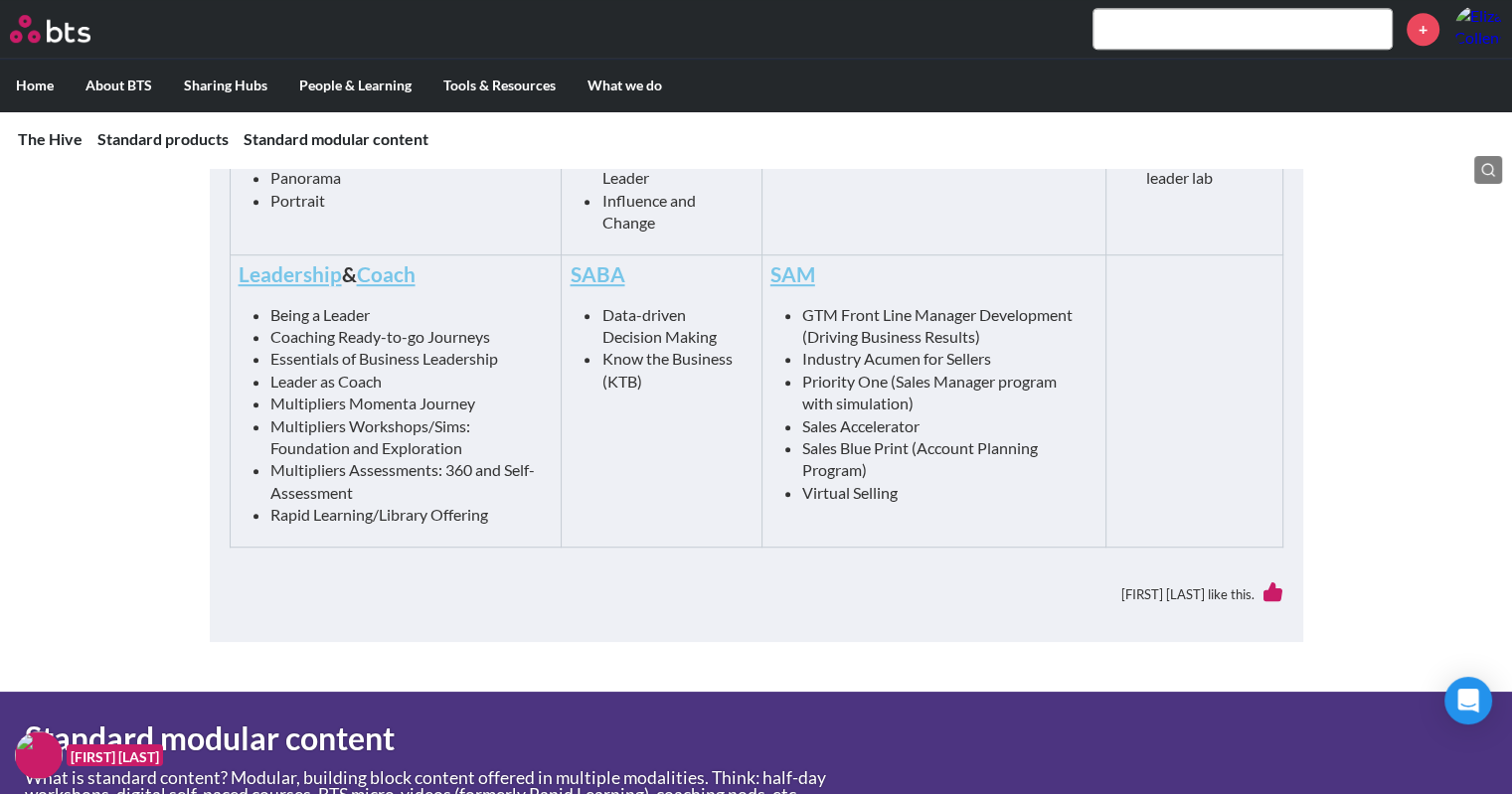 click on "Leadership" at bounding box center [290, 273] 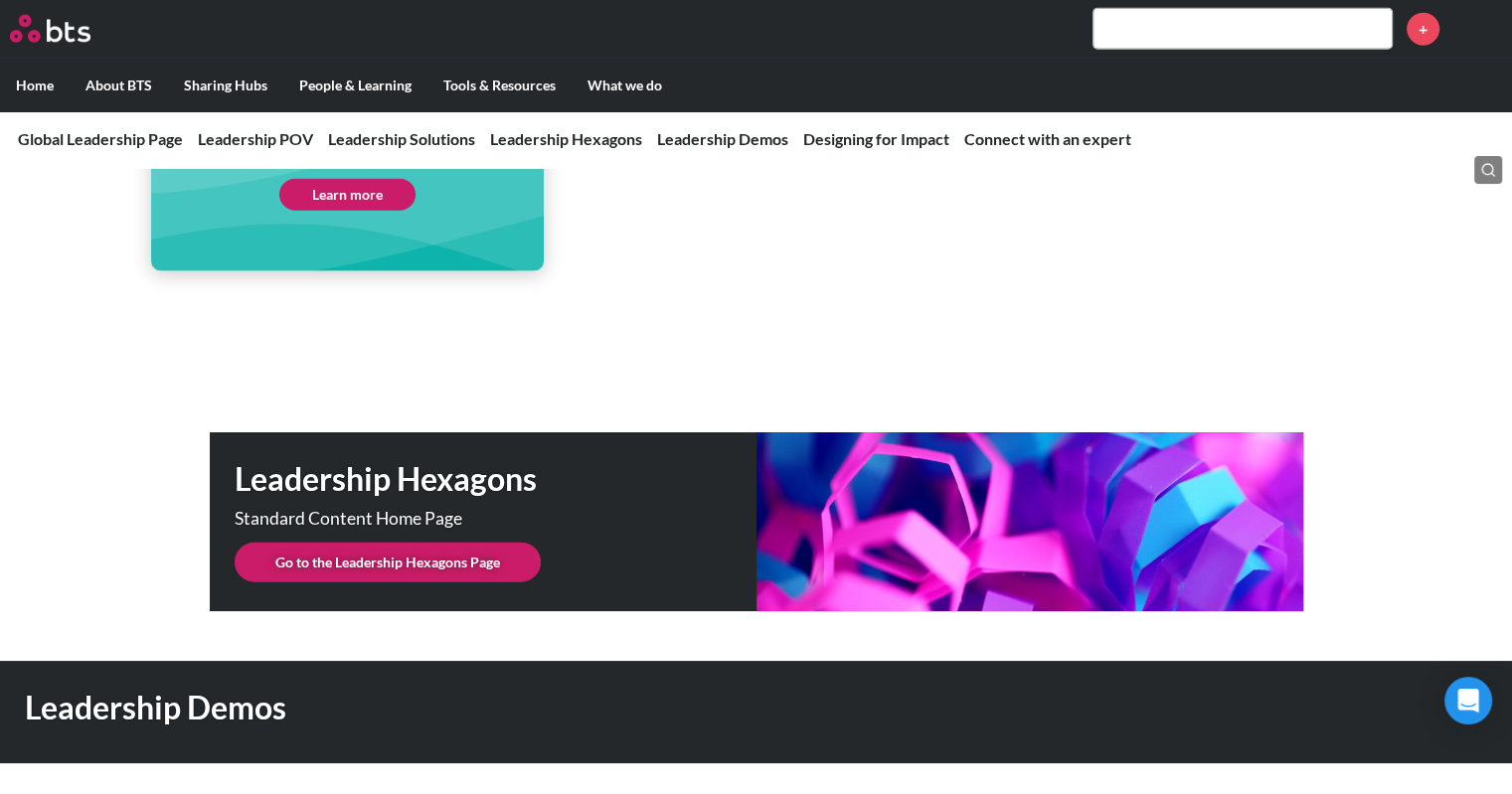 scroll, scrollTop: 5068, scrollLeft: 0, axis: vertical 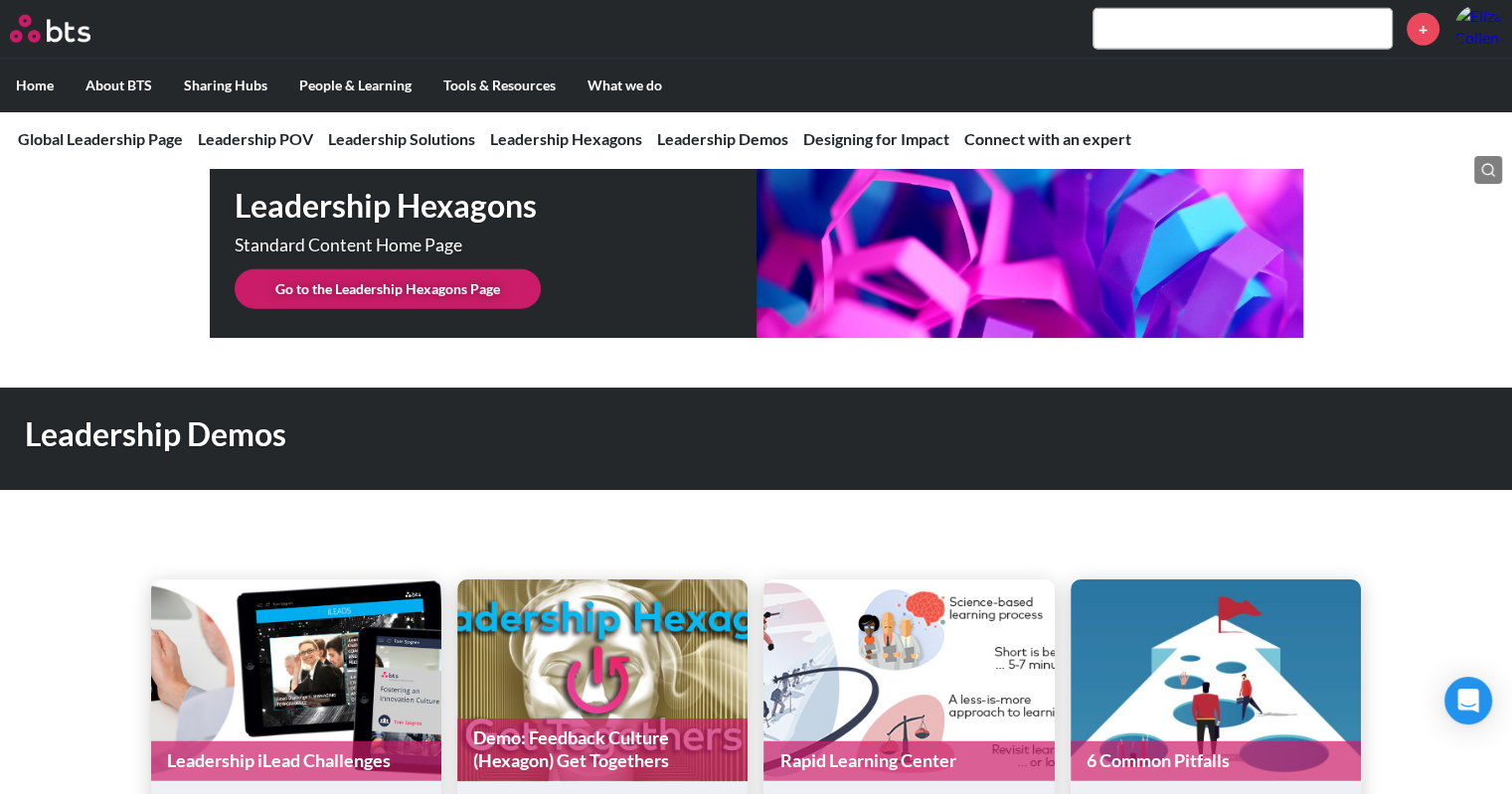 click on "Go to the Leadership Hexagons Page" at bounding box center (388, 289) 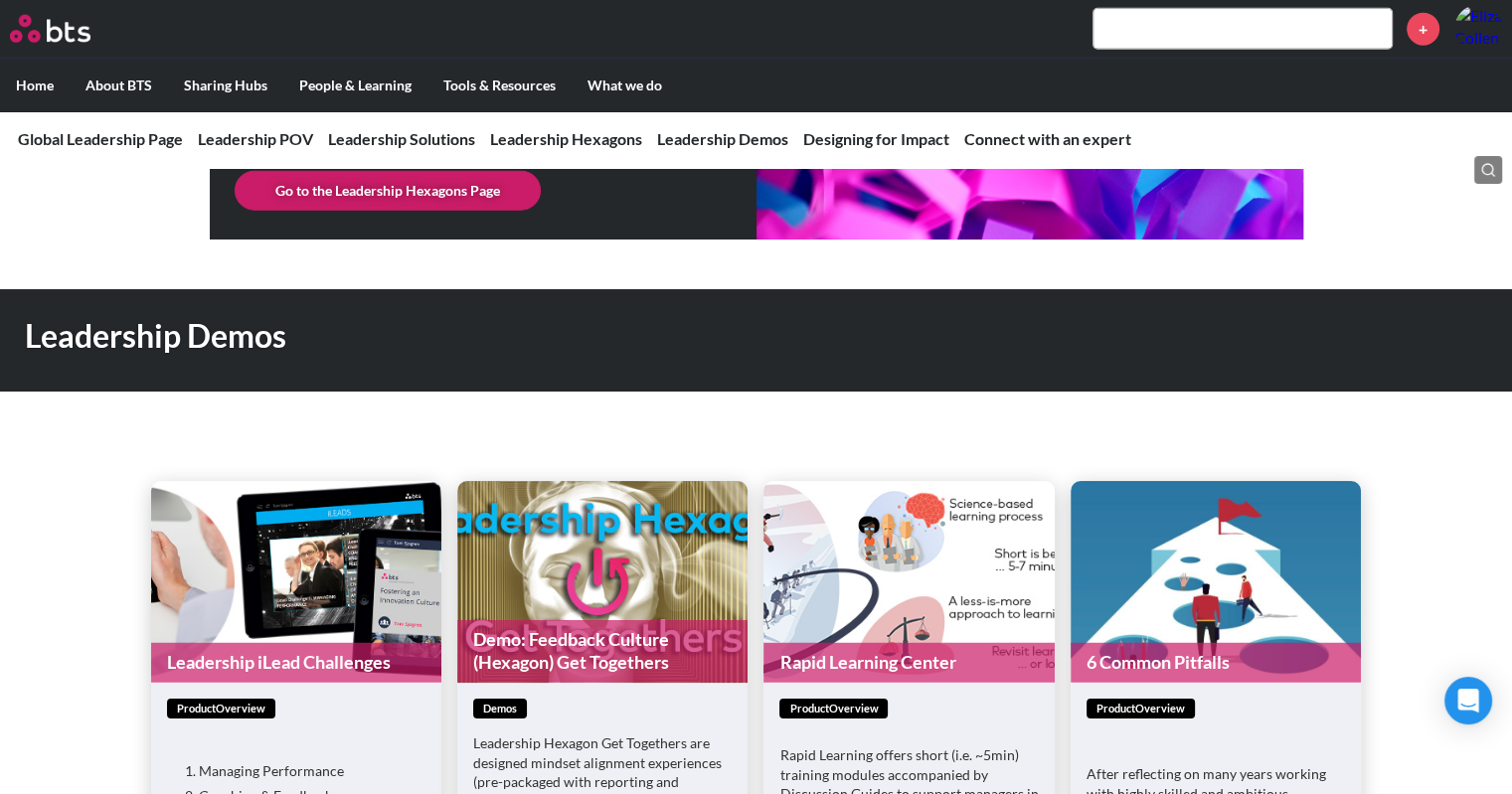 scroll, scrollTop: 5167, scrollLeft: 0, axis: vertical 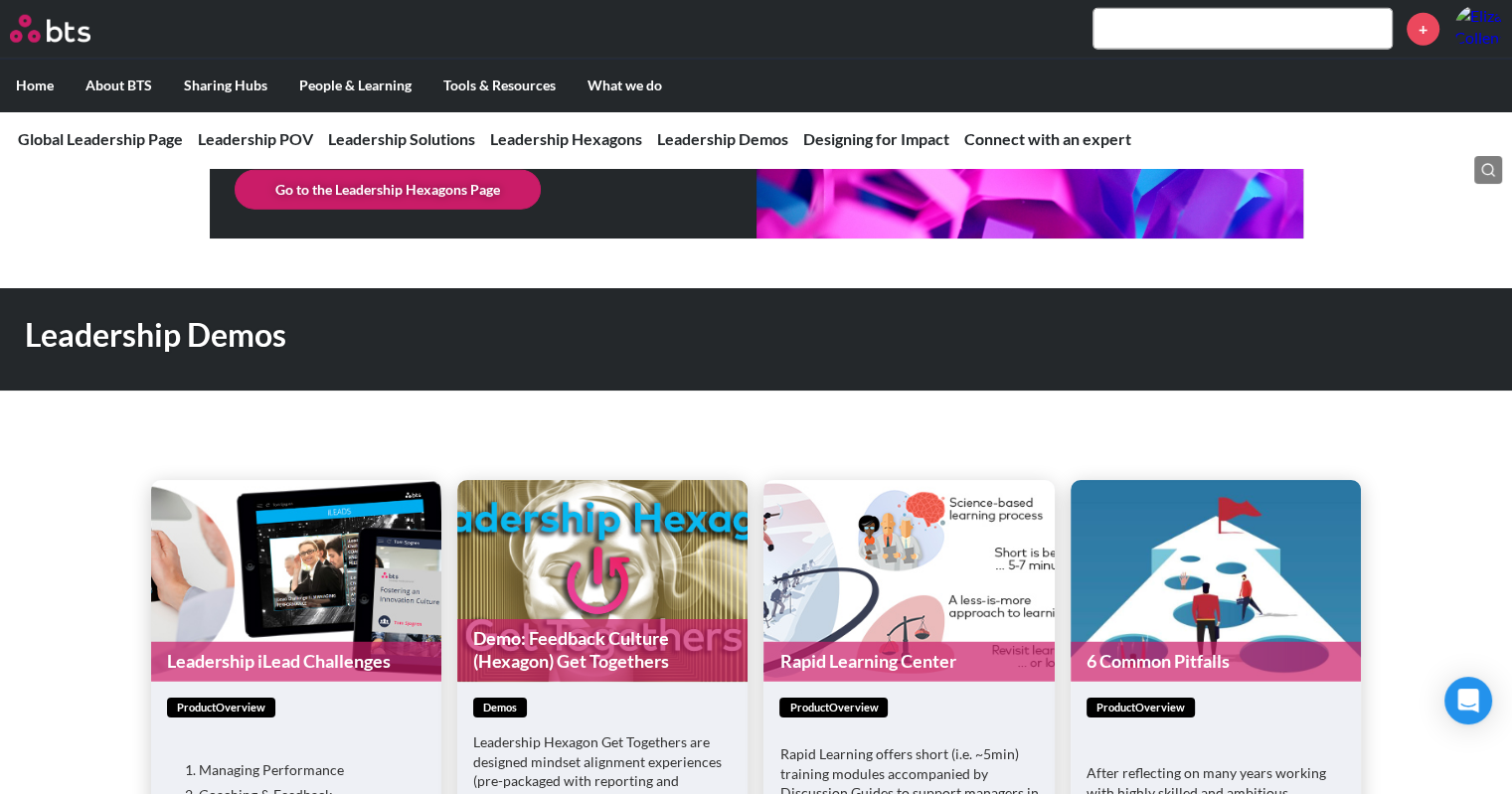 click on "Go to the Leadership Hexagons Page" at bounding box center [388, 190] 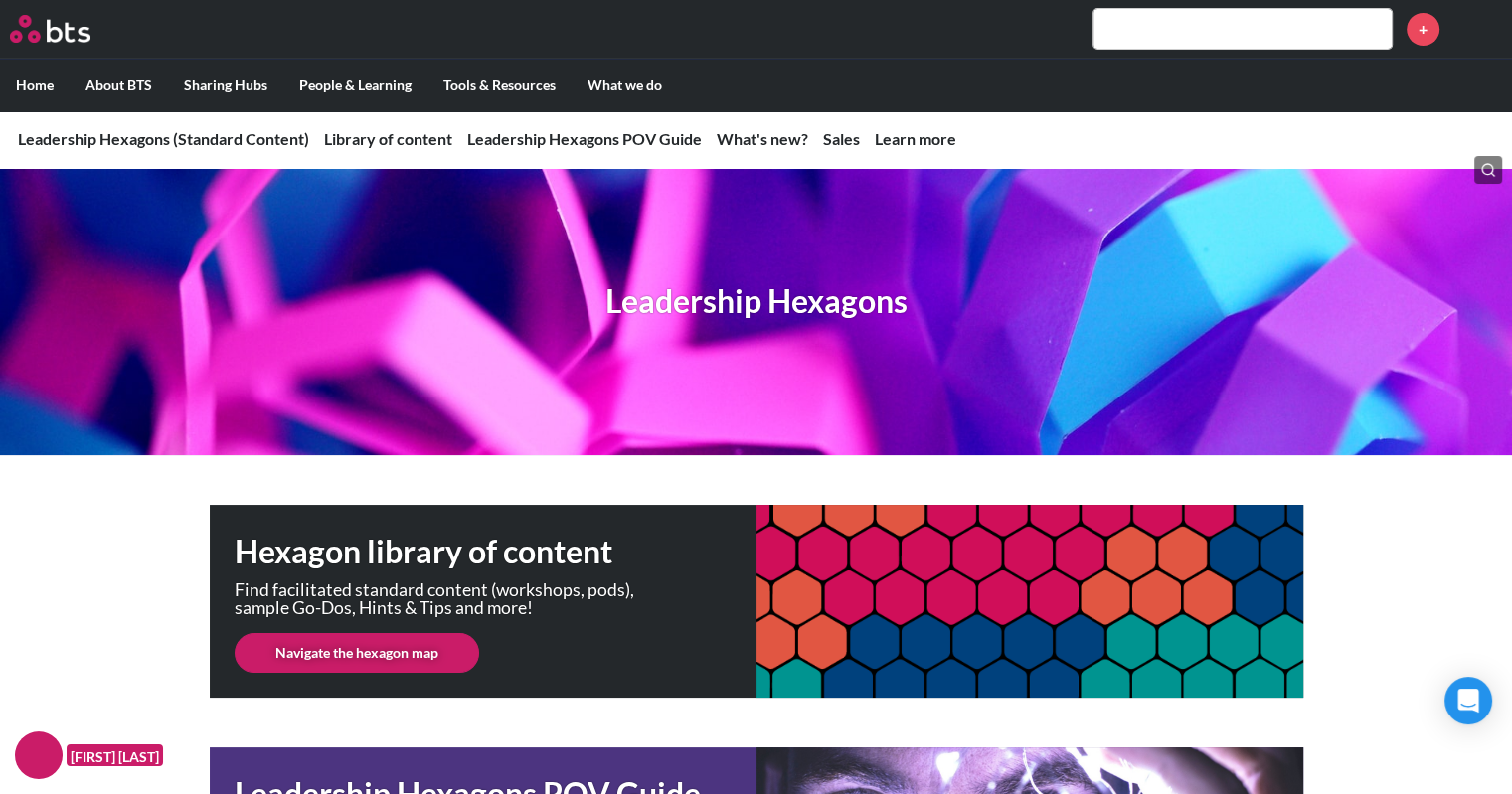 scroll, scrollTop: 0, scrollLeft: 0, axis: both 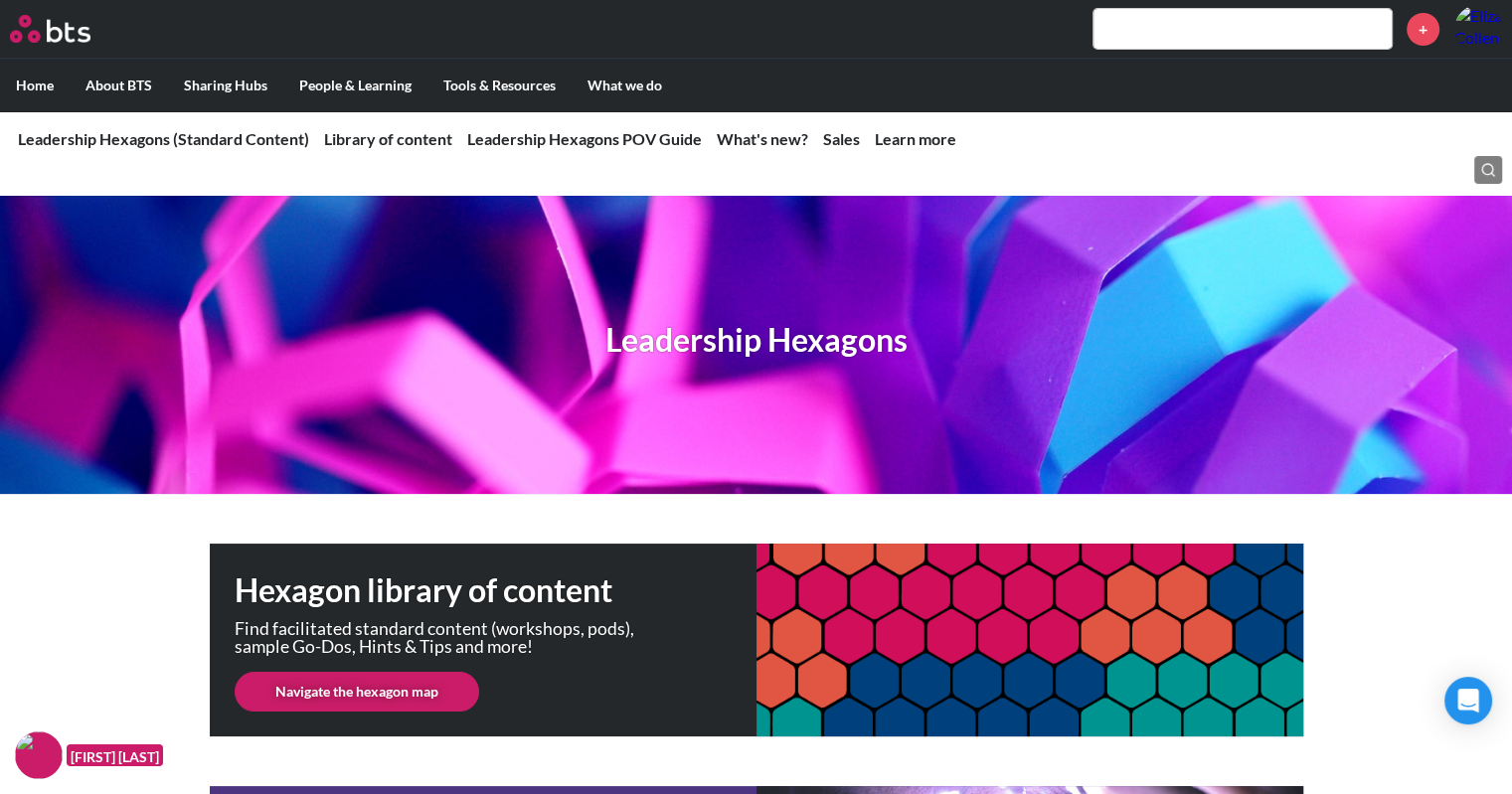click on "Leadership Hexagons (Standard Content) Library of content Leadership Hexagons POV Guide What's new? Sales Learn more  Katryna Seki Leadership Hexagons Hexagon library of content Find facilitated standard content (workshops, pods), sample Go-Dos, Hints & Tips and more! Navigate the hexagon map Leadership Hexagons POV Guide Our Leadership Hexagon POV Guide is a living, breathing document! Rather than saving to your desktop, always download from Box to get the latest version! Download on Box Tracker - what's available now? Get a live view of what content is ready now, what's in progress and what is coming soon. Preview Peru Viljoen like this. Hexagons: Facilitated Content Find facilitated standard content (workshops, pods), sample Go-Dos, Hints & Tips, and more. Preview Be the first BTSer to like this. Momenta - digital self-paced content Experience our new self-paced learning modules as a participant would! Learn more Be the first BTSer to like this. Momenta - coach digital pre-work Learn more What's new? DATE" at bounding box center [756, 1956] 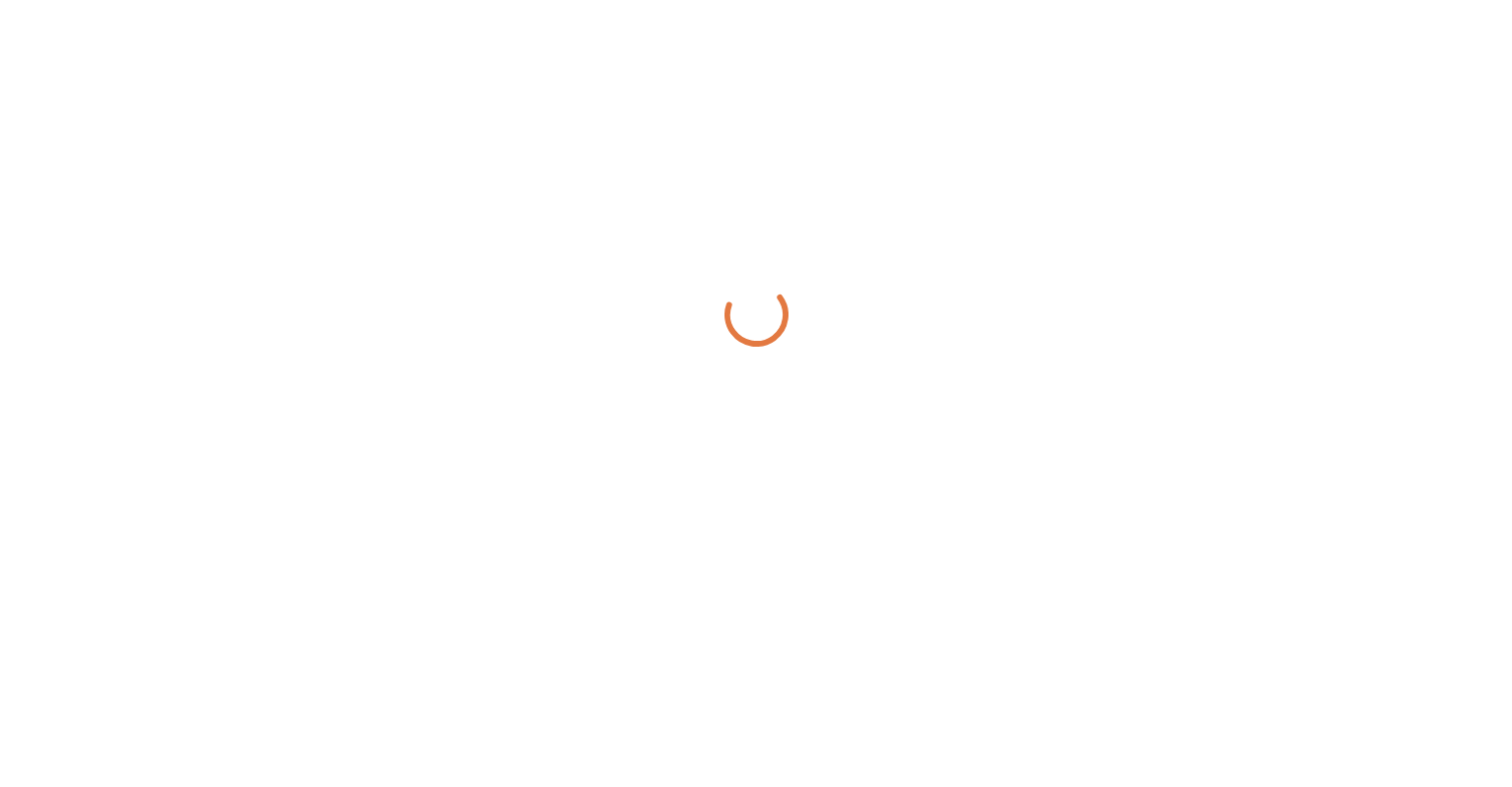 scroll, scrollTop: 0, scrollLeft: 0, axis: both 